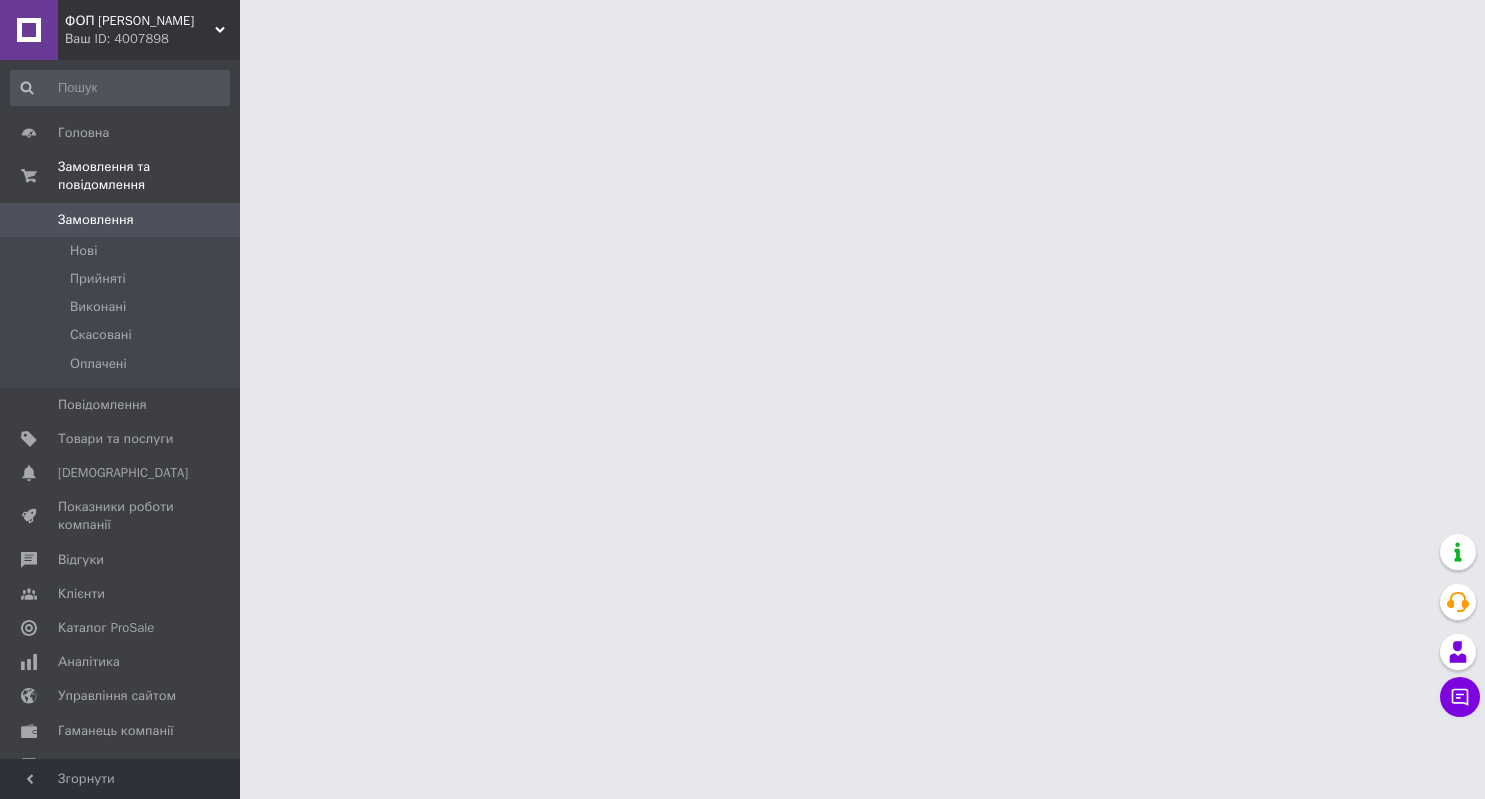 scroll, scrollTop: 0, scrollLeft: 0, axis: both 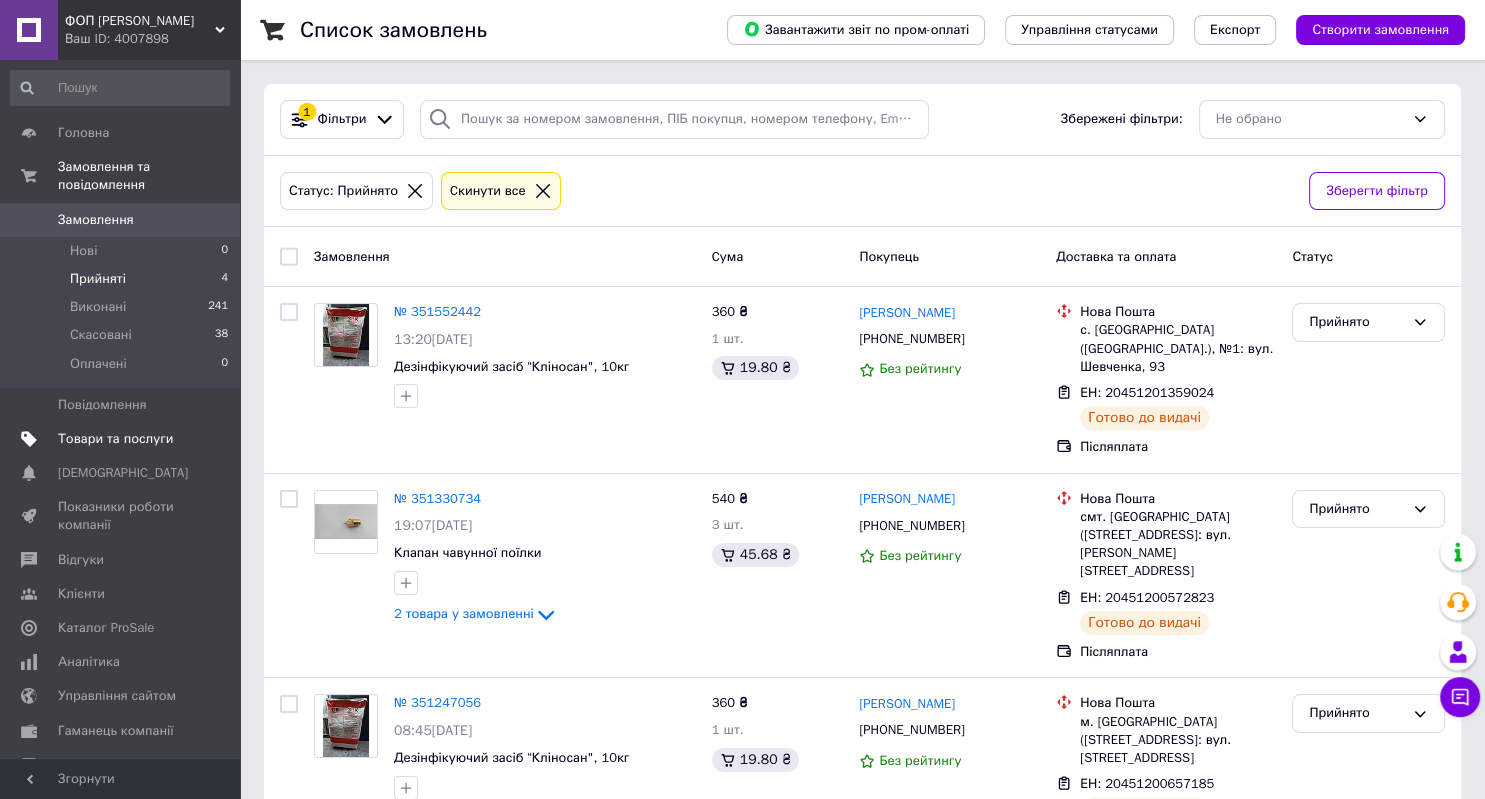 click on "Товари та послуги" at bounding box center (115, 439) 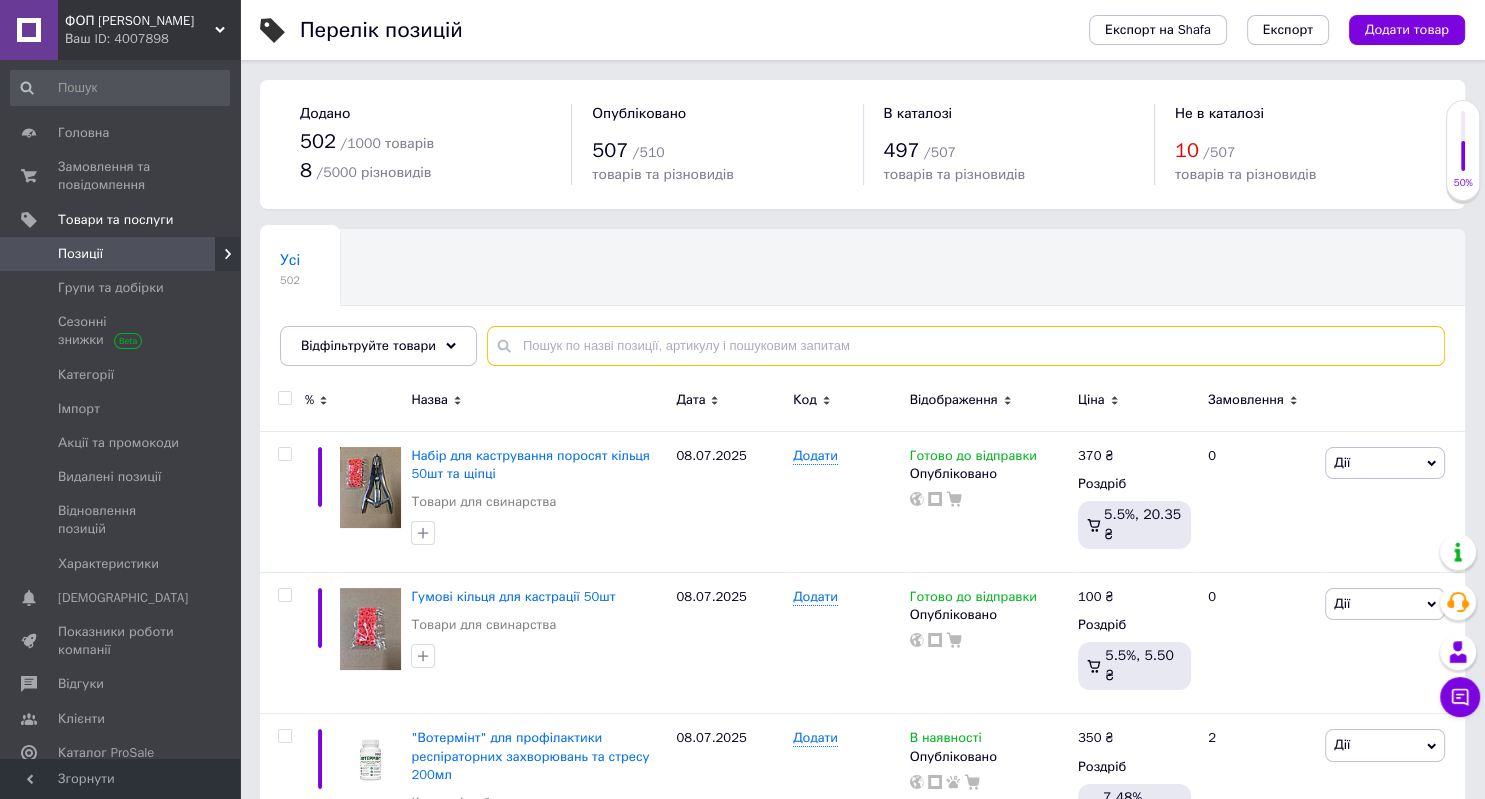 click at bounding box center (966, 346) 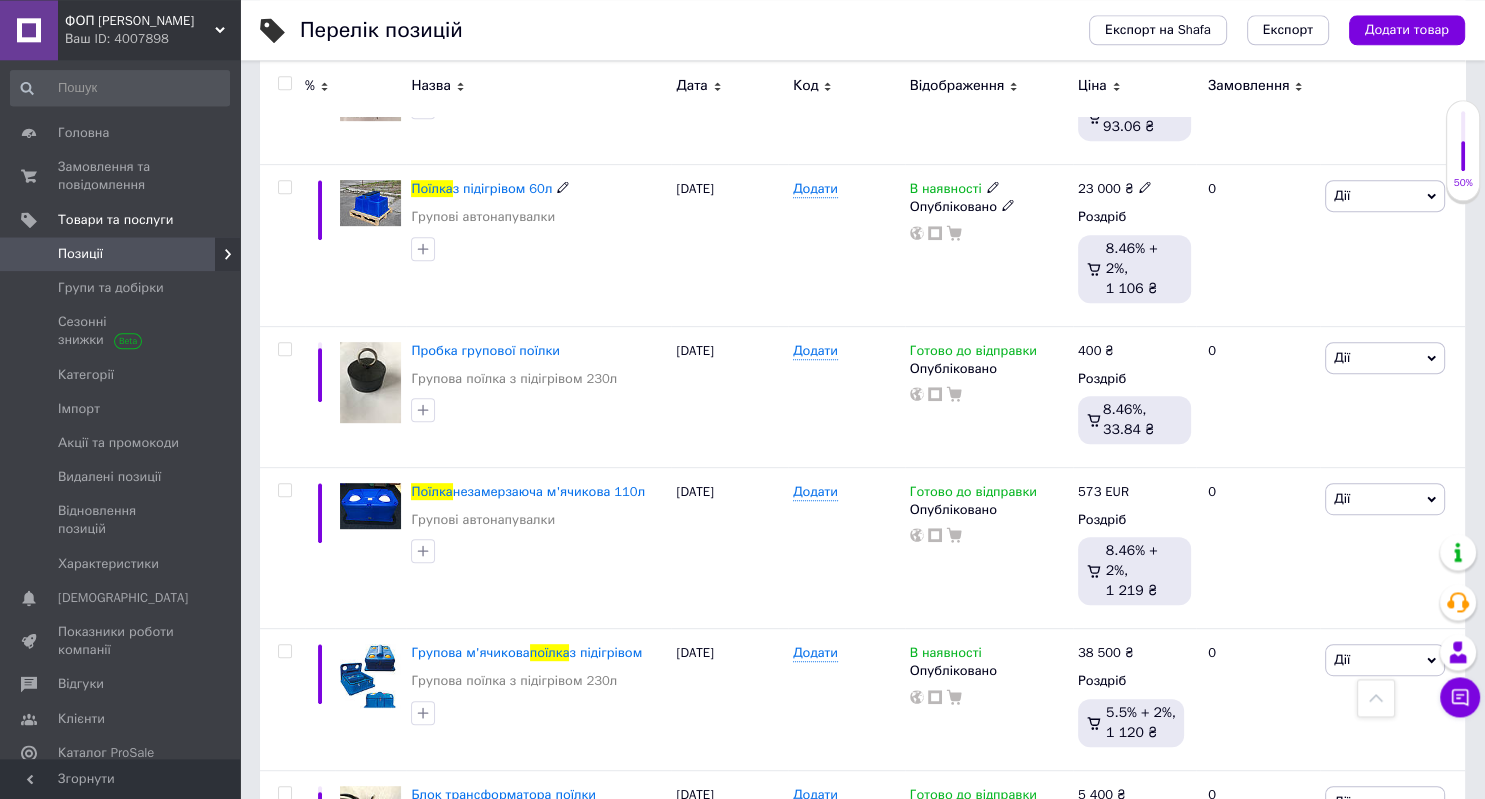scroll, scrollTop: 844, scrollLeft: 0, axis: vertical 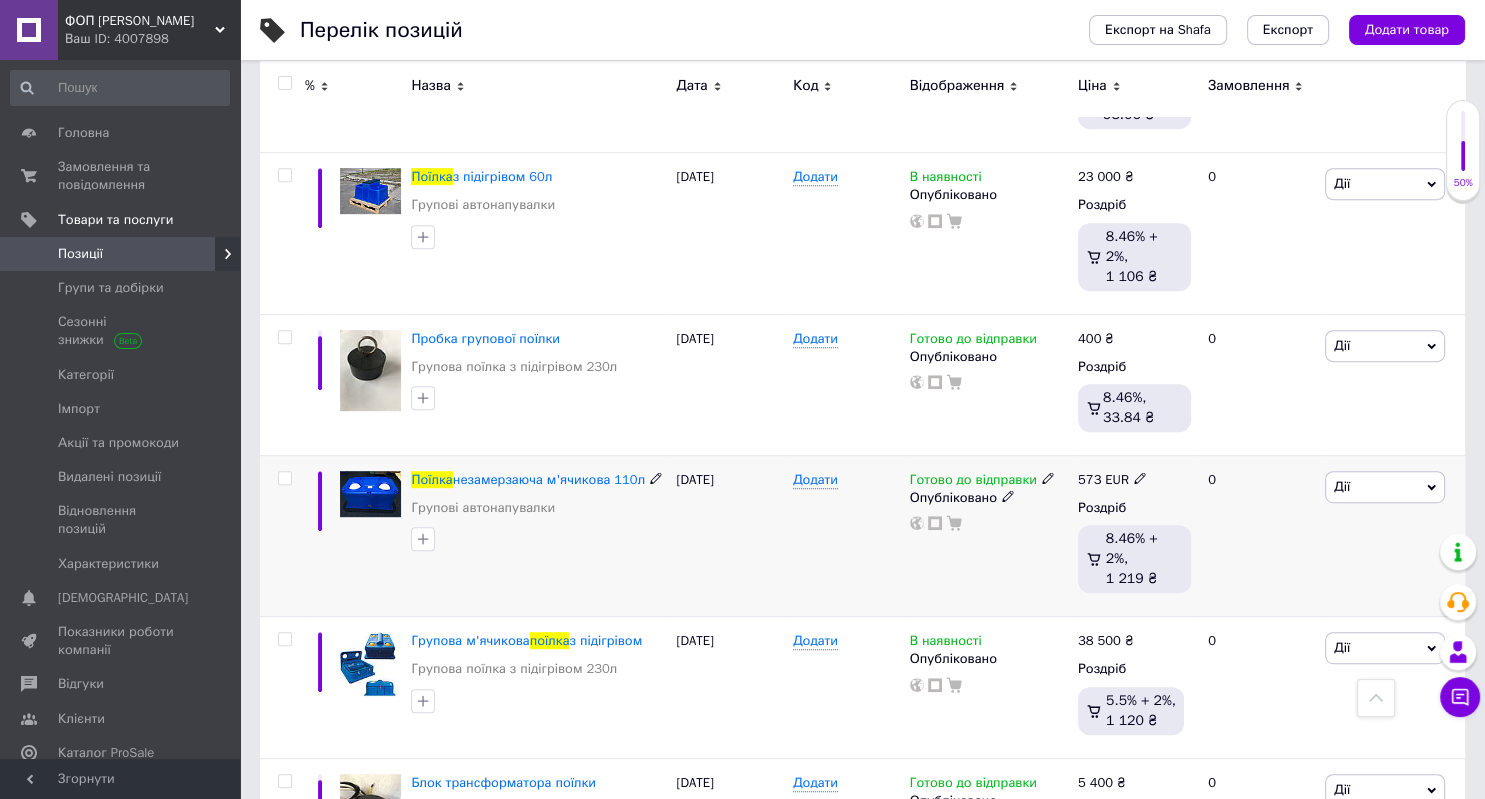 type on "поїлка" 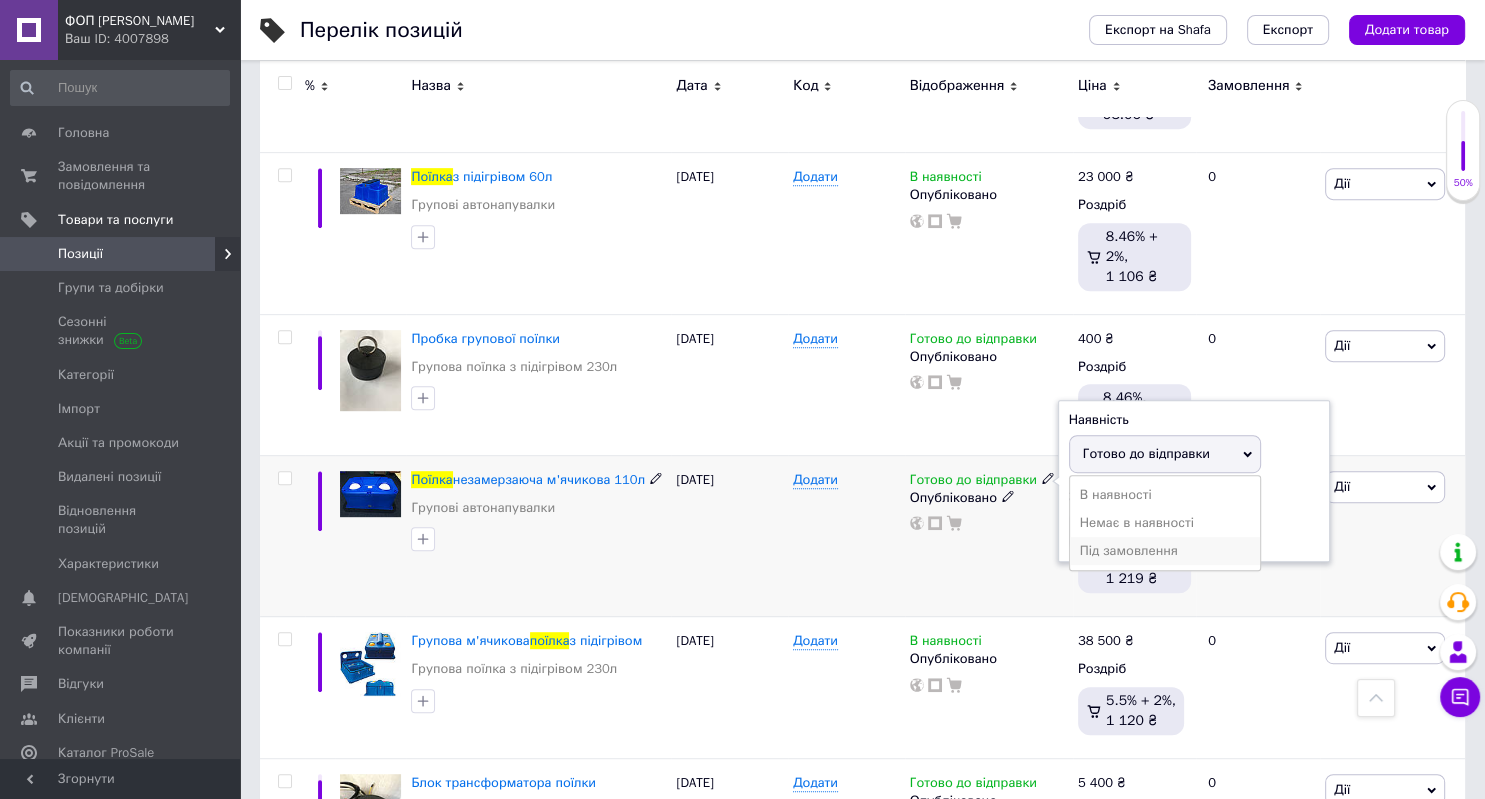 click on "Під замовлення" at bounding box center [1165, 551] 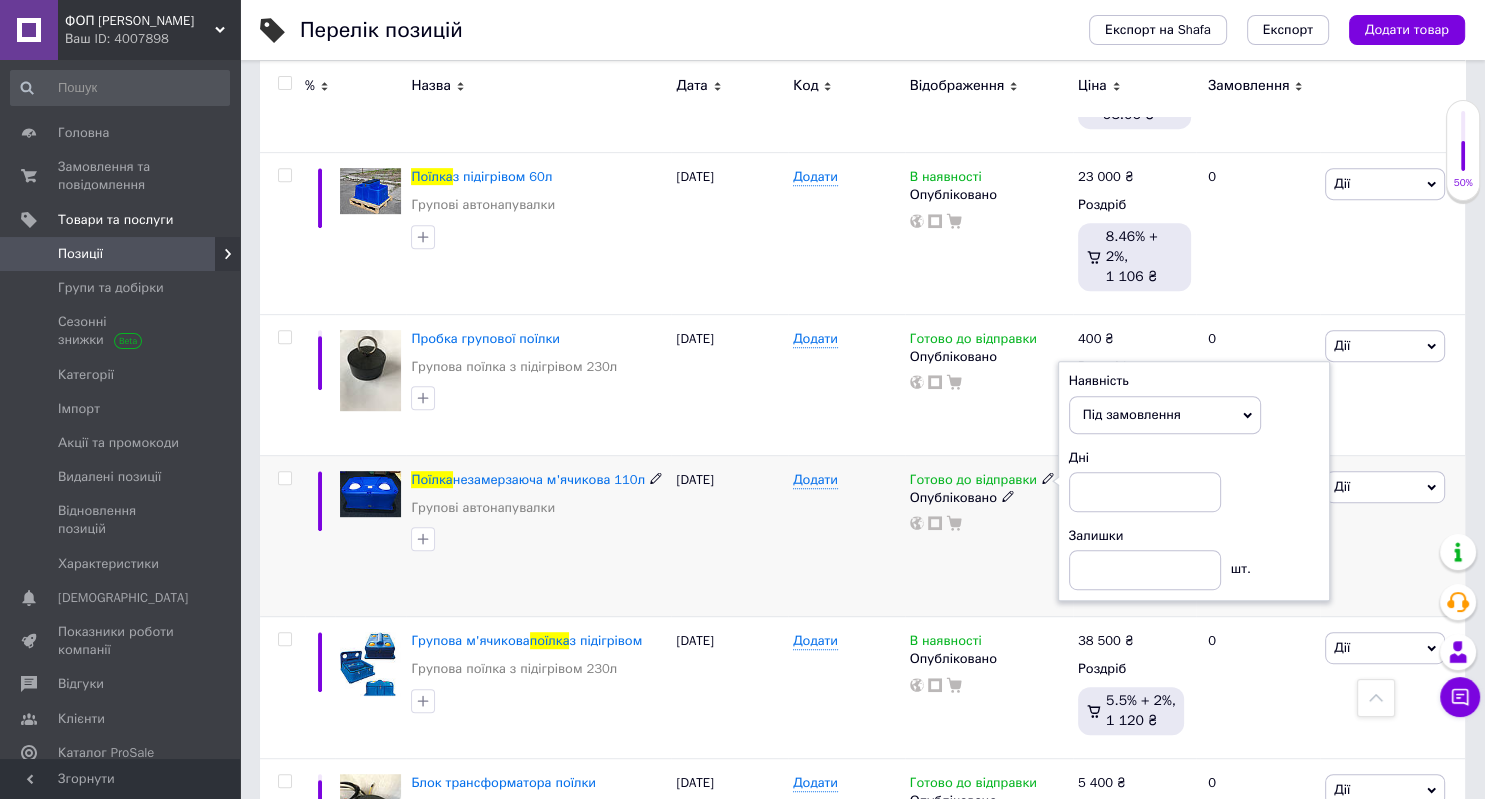 click on "Додати" at bounding box center (846, 535) 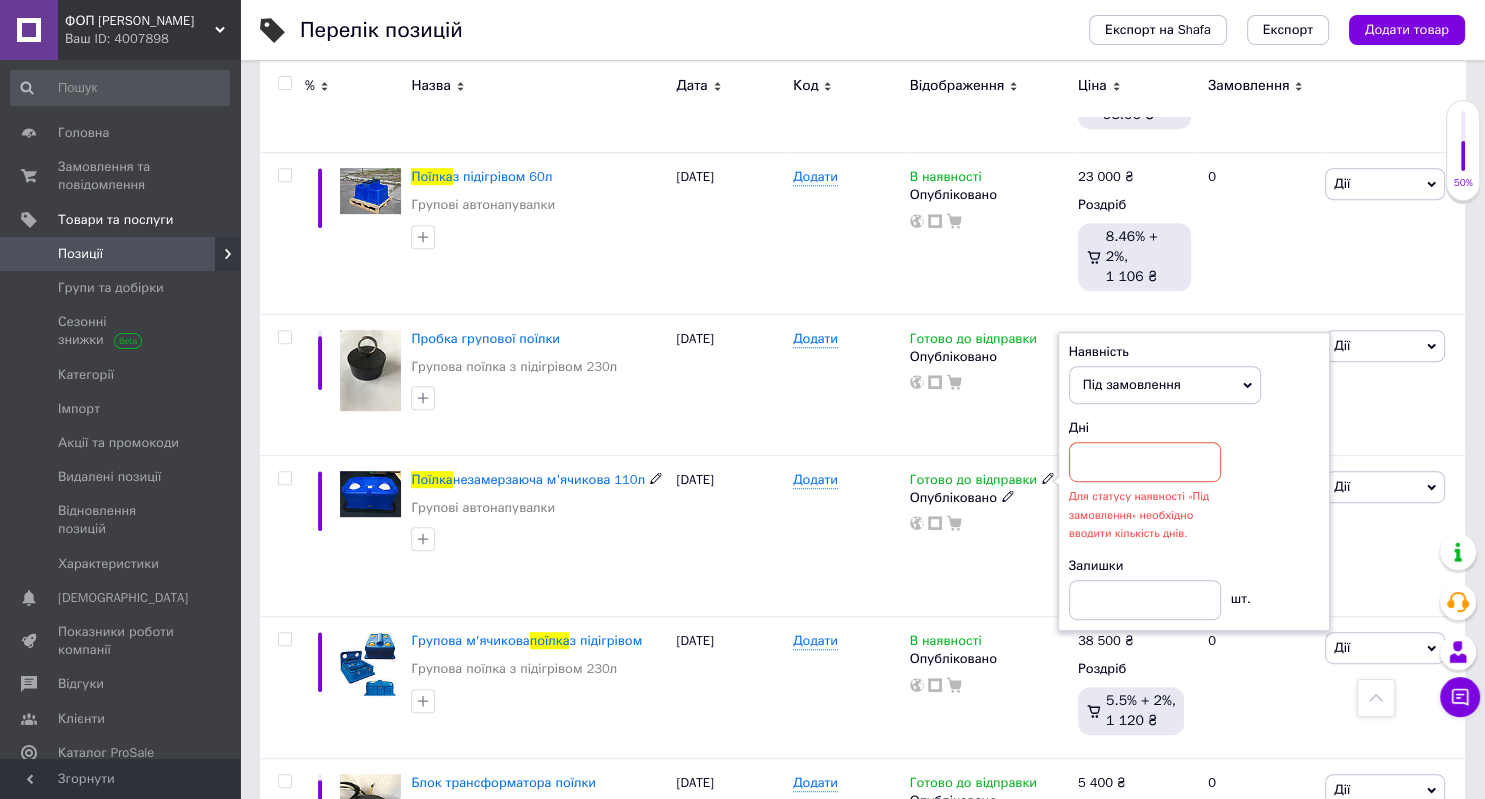 click on "Для статусу наявності «Під замовлення» необхідно вводити кількість днів." at bounding box center [1139, 514] 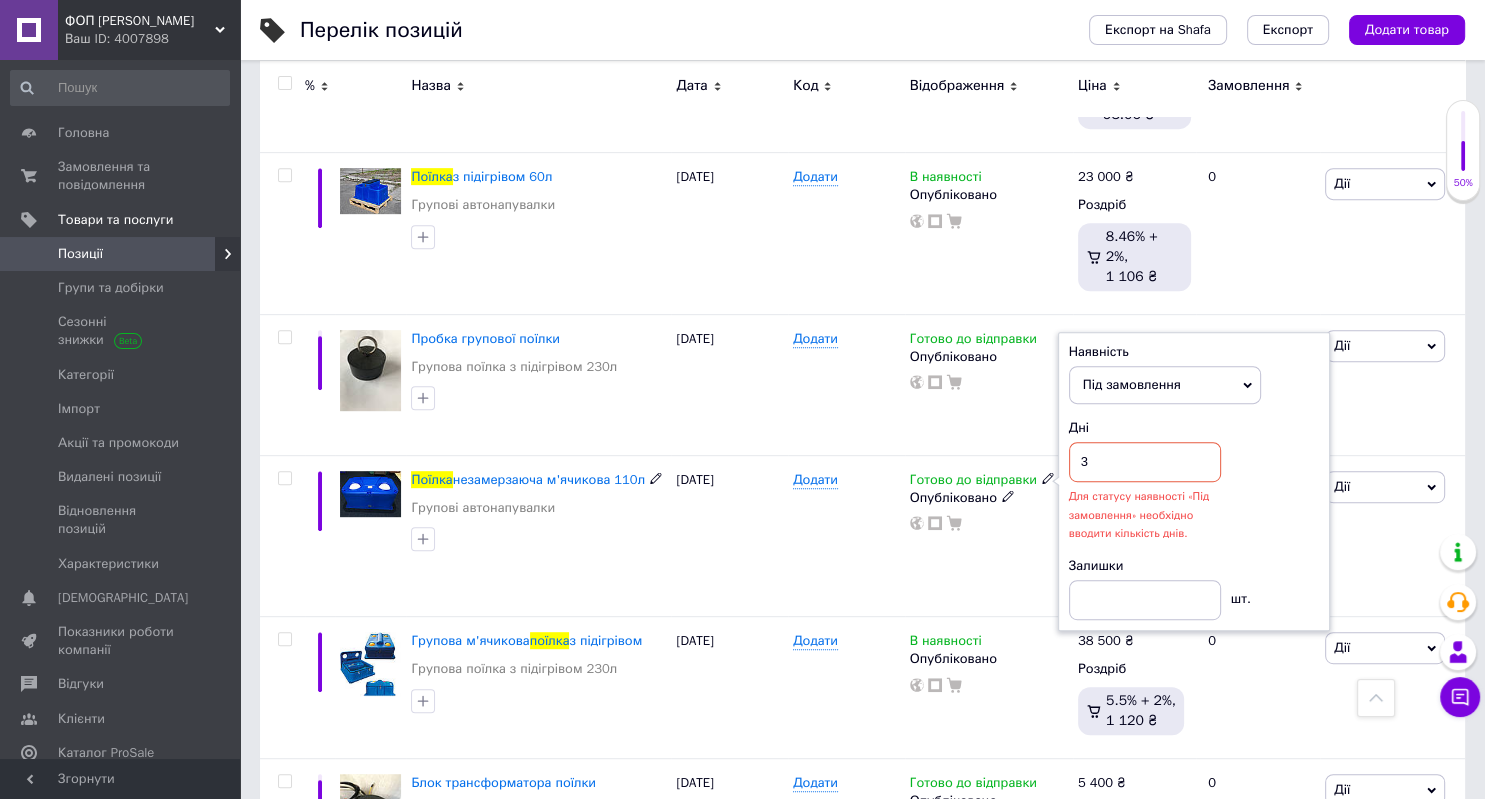 type on "30" 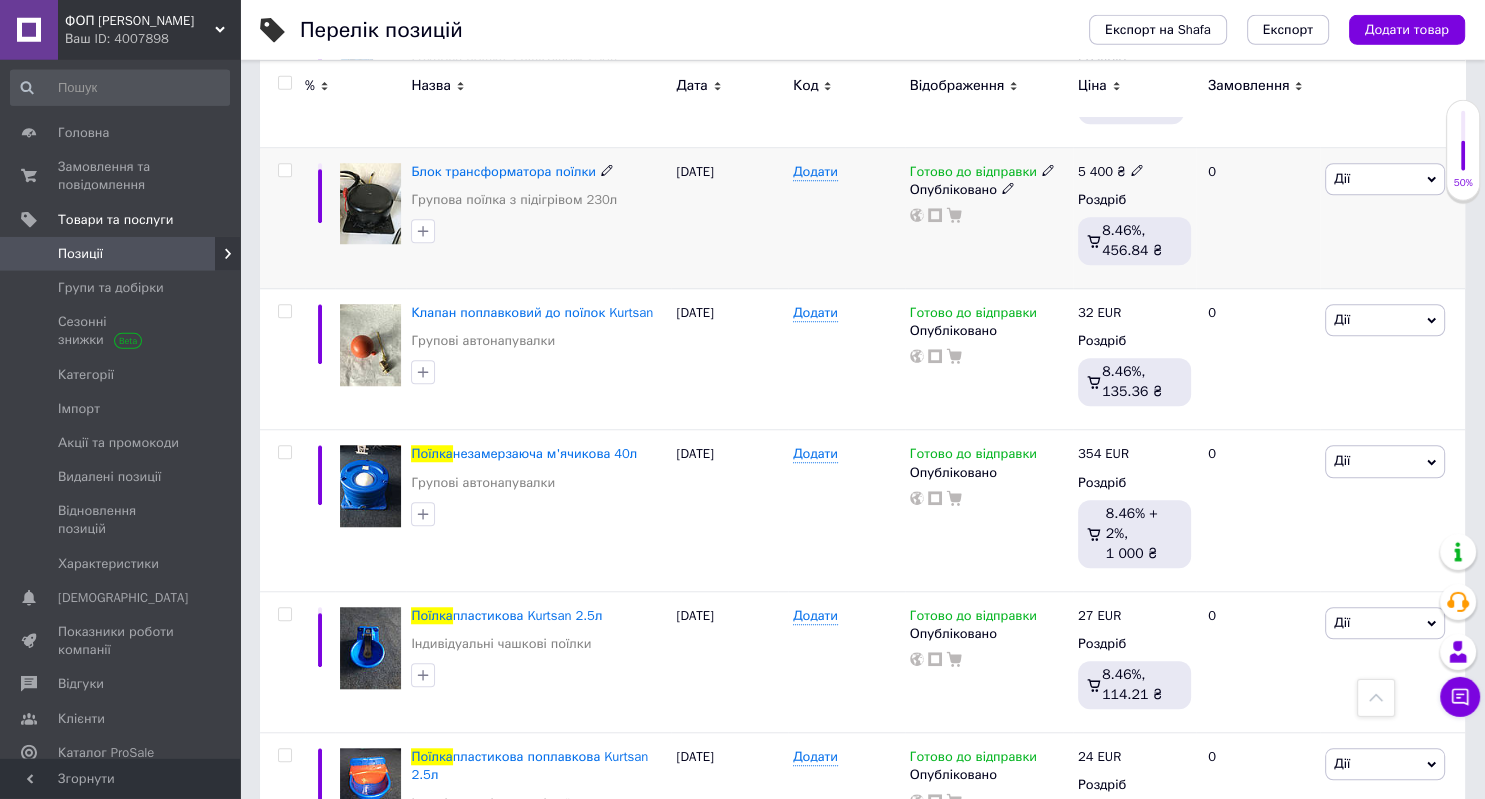 scroll, scrollTop: 1478, scrollLeft: 0, axis: vertical 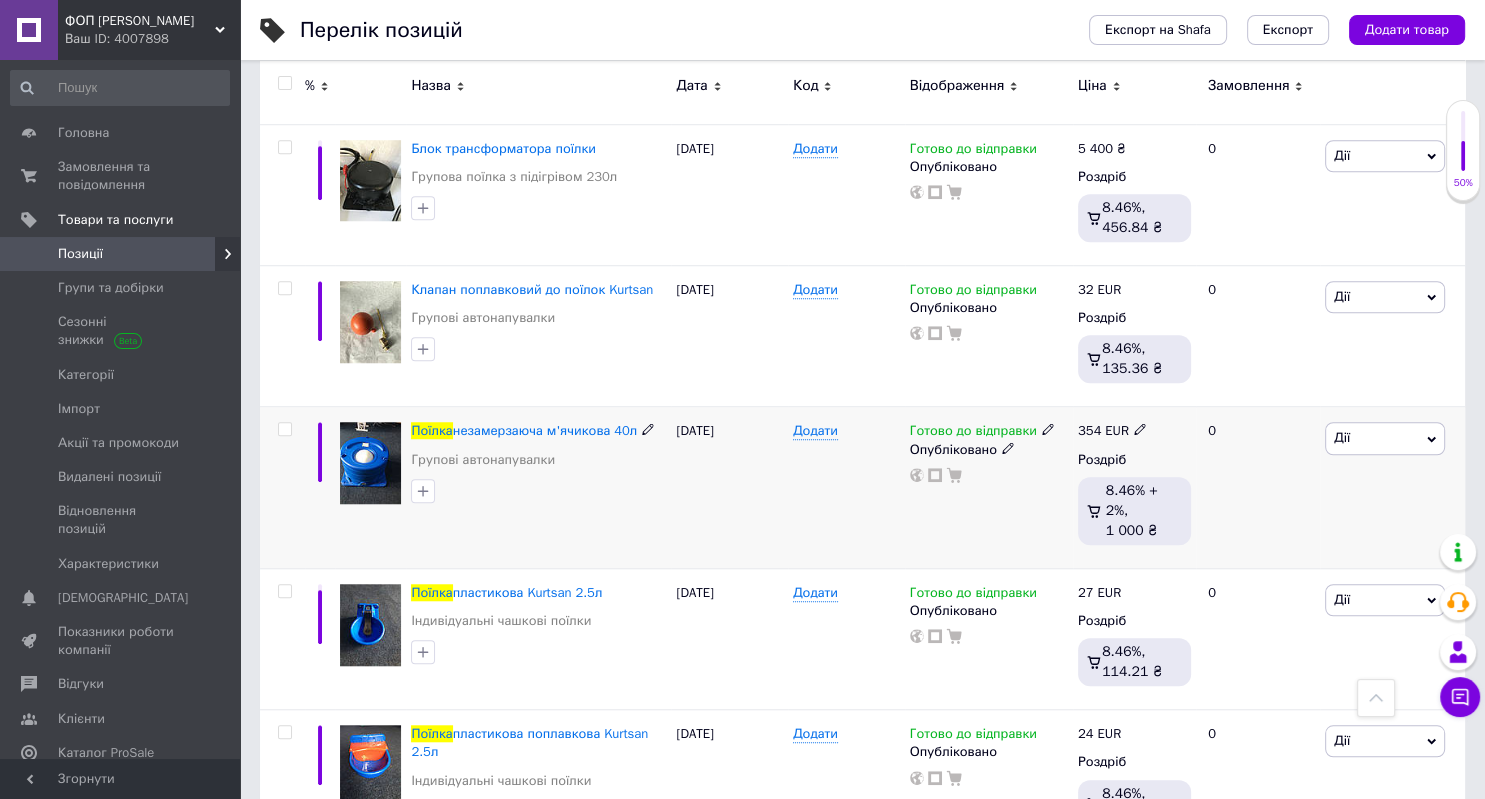 click 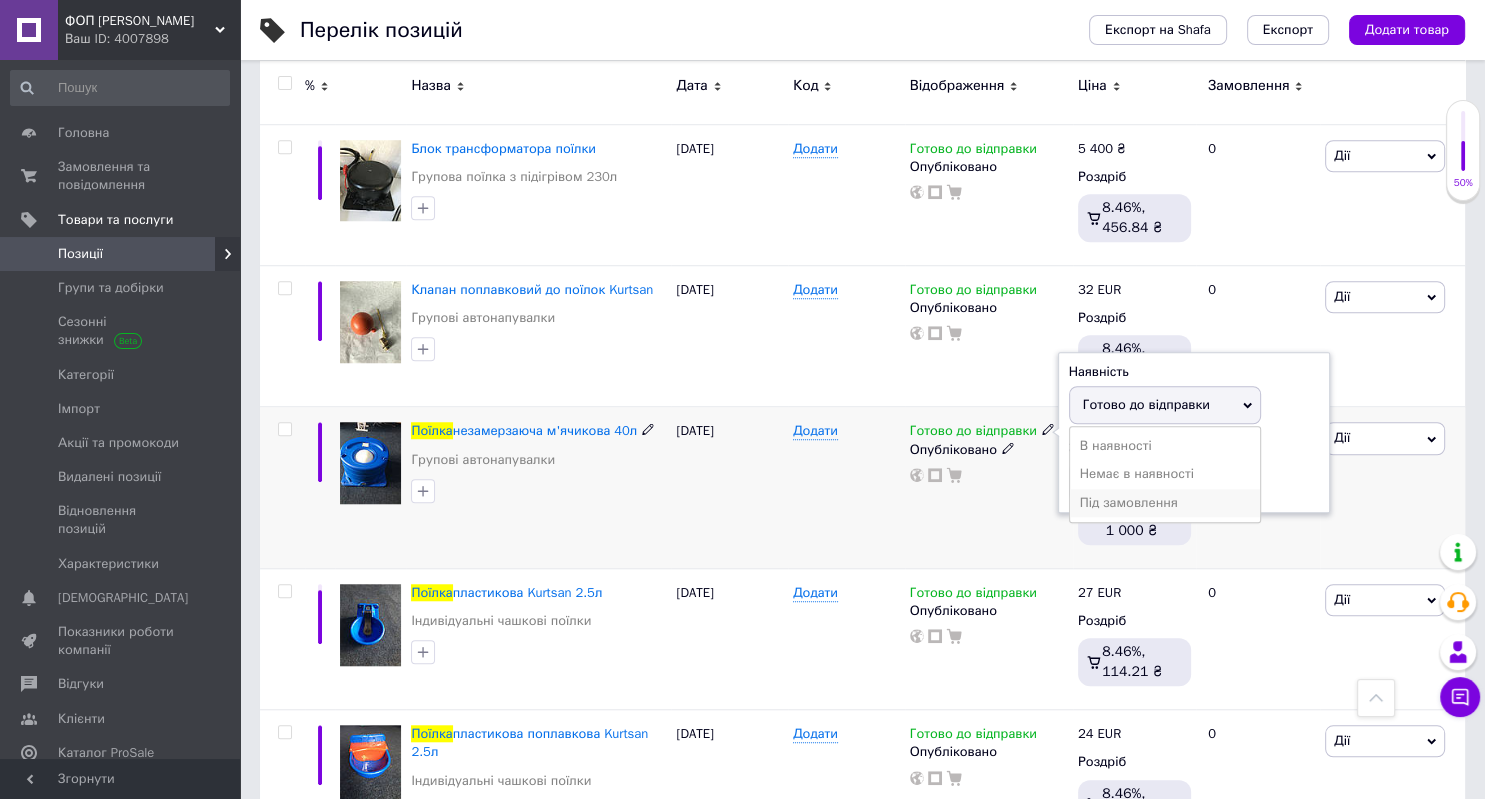 click on "Під замовлення" at bounding box center (1165, 503) 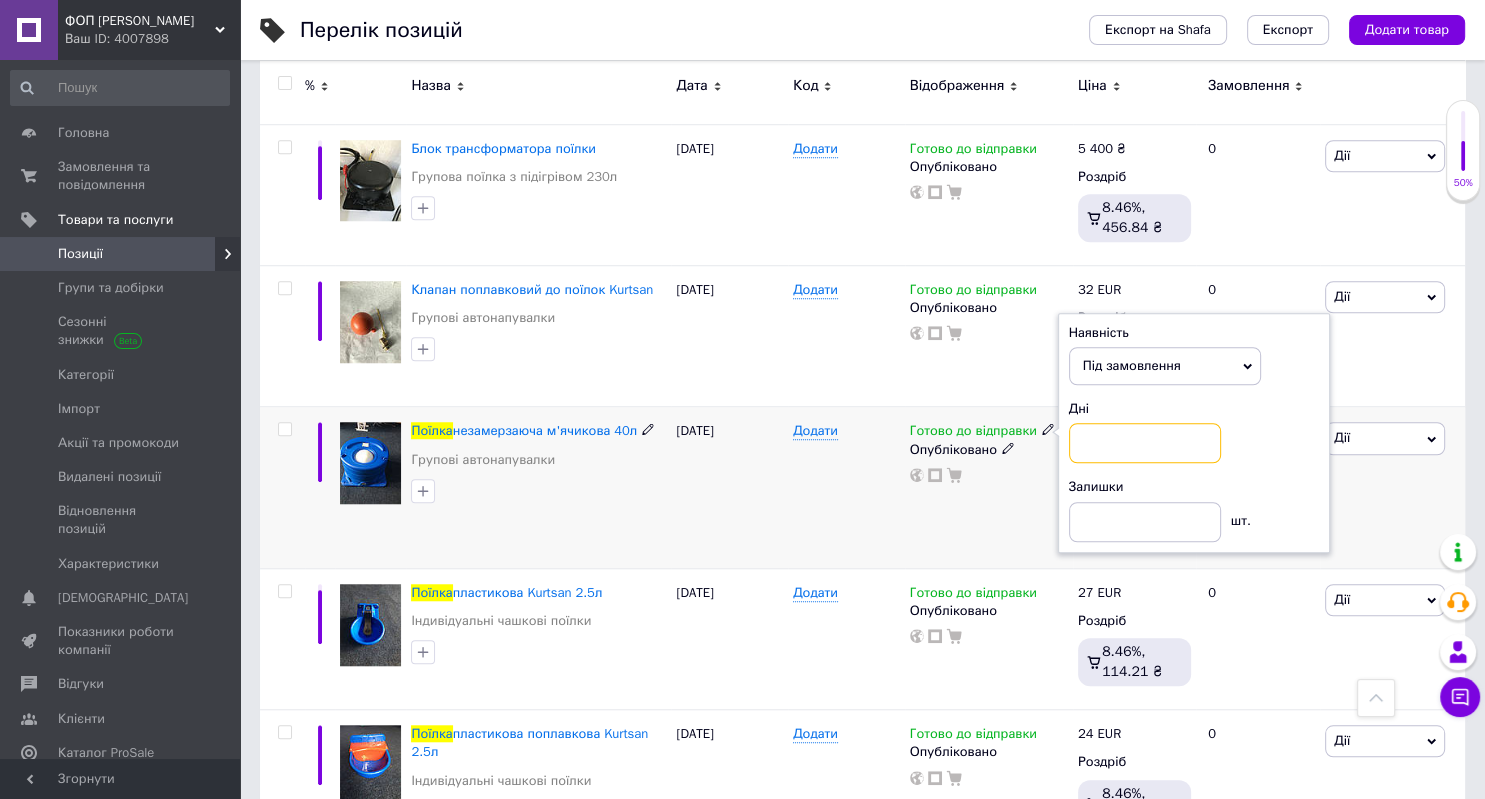 click at bounding box center [1145, 443] 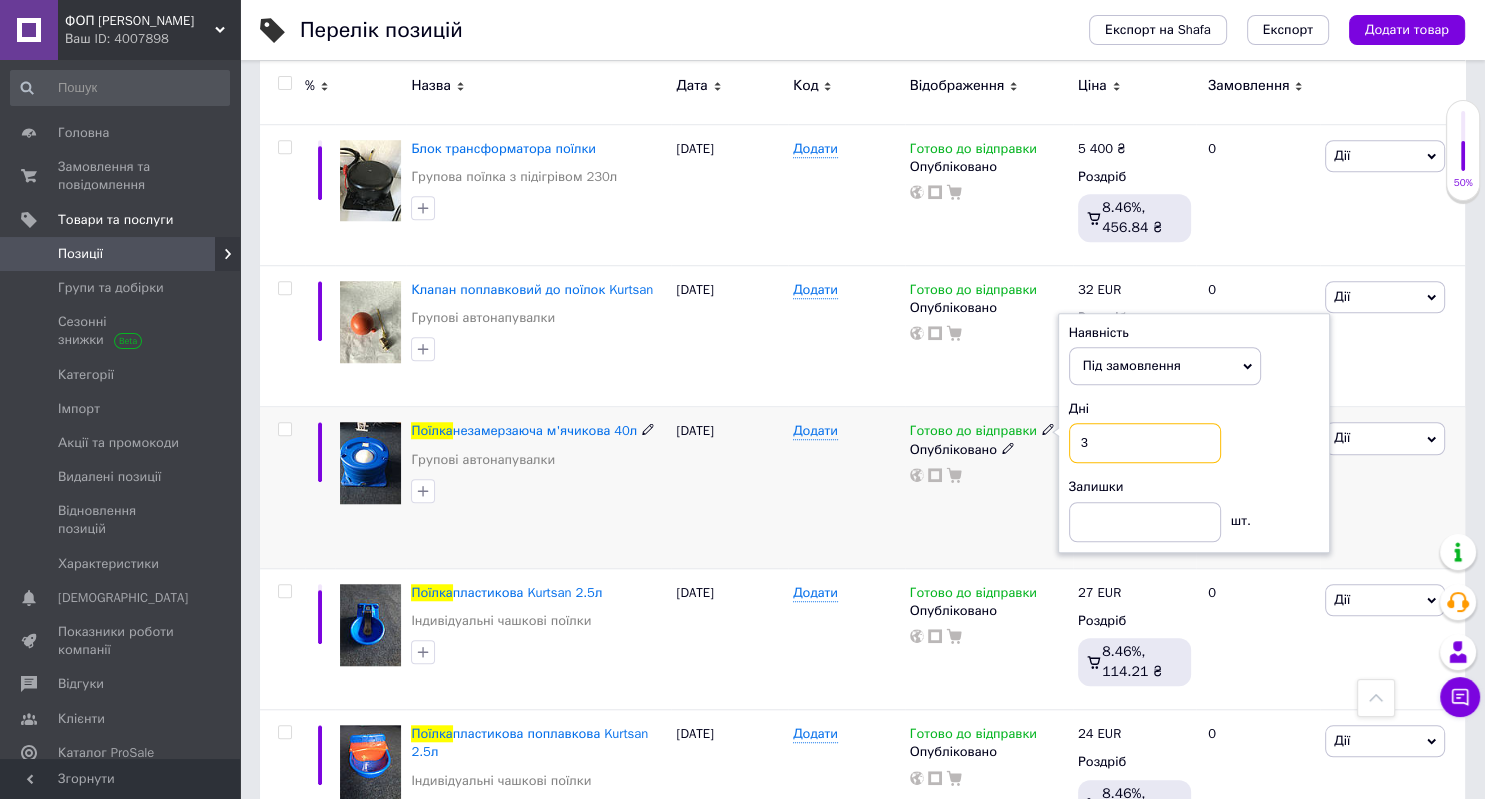 type on "30" 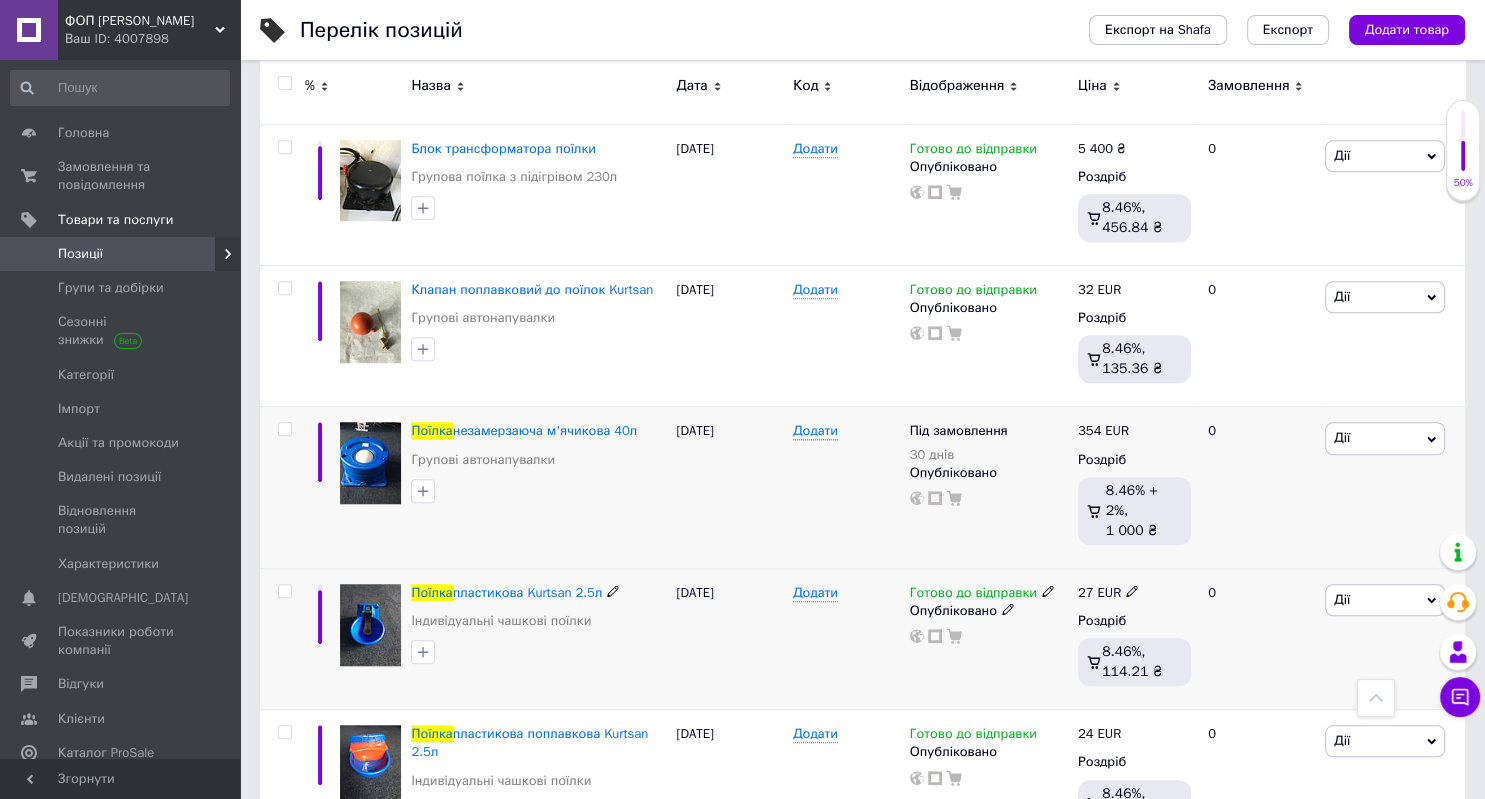 click 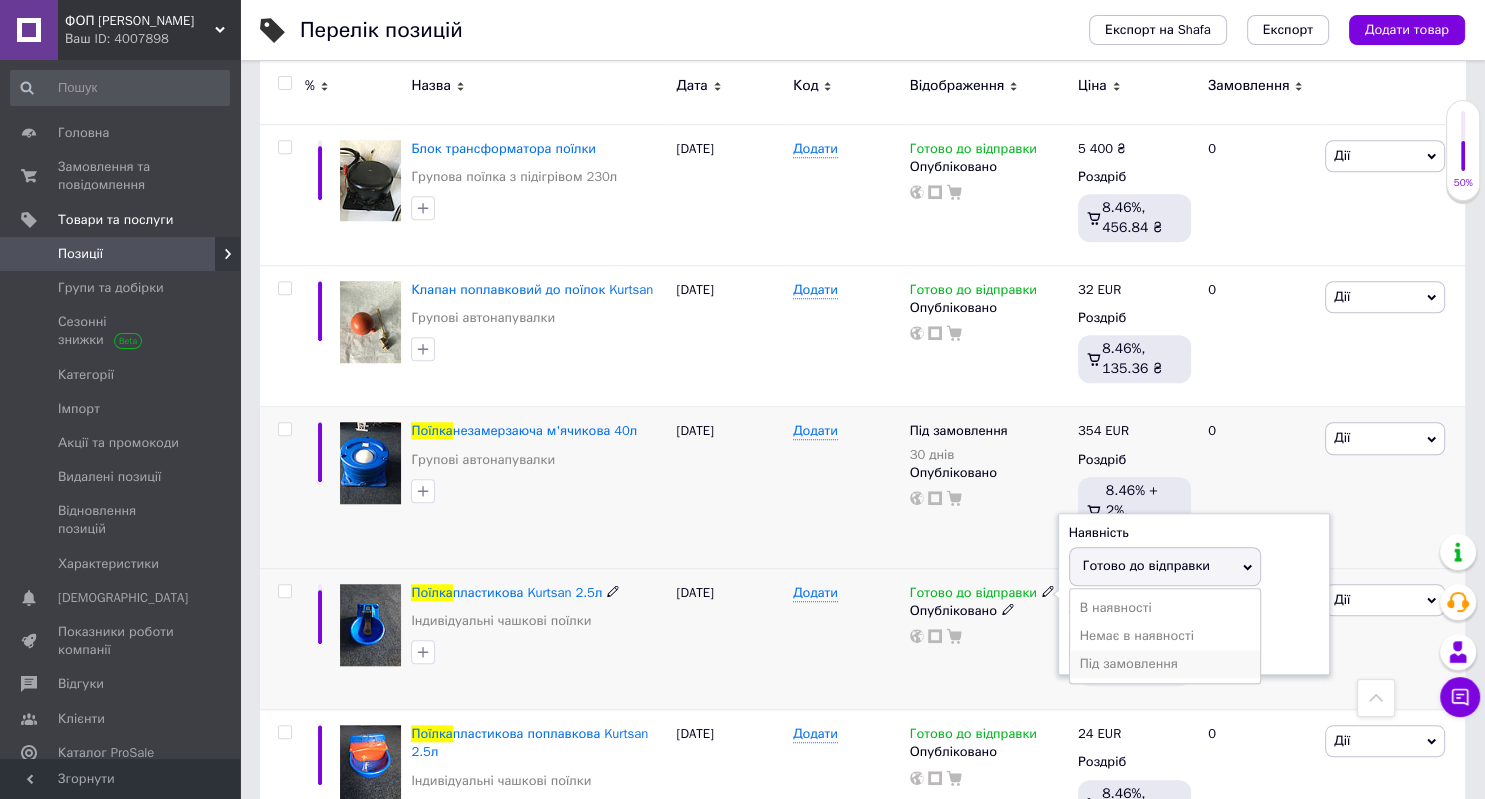 click on "Під замовлення" at bounding box center (1165, 664) 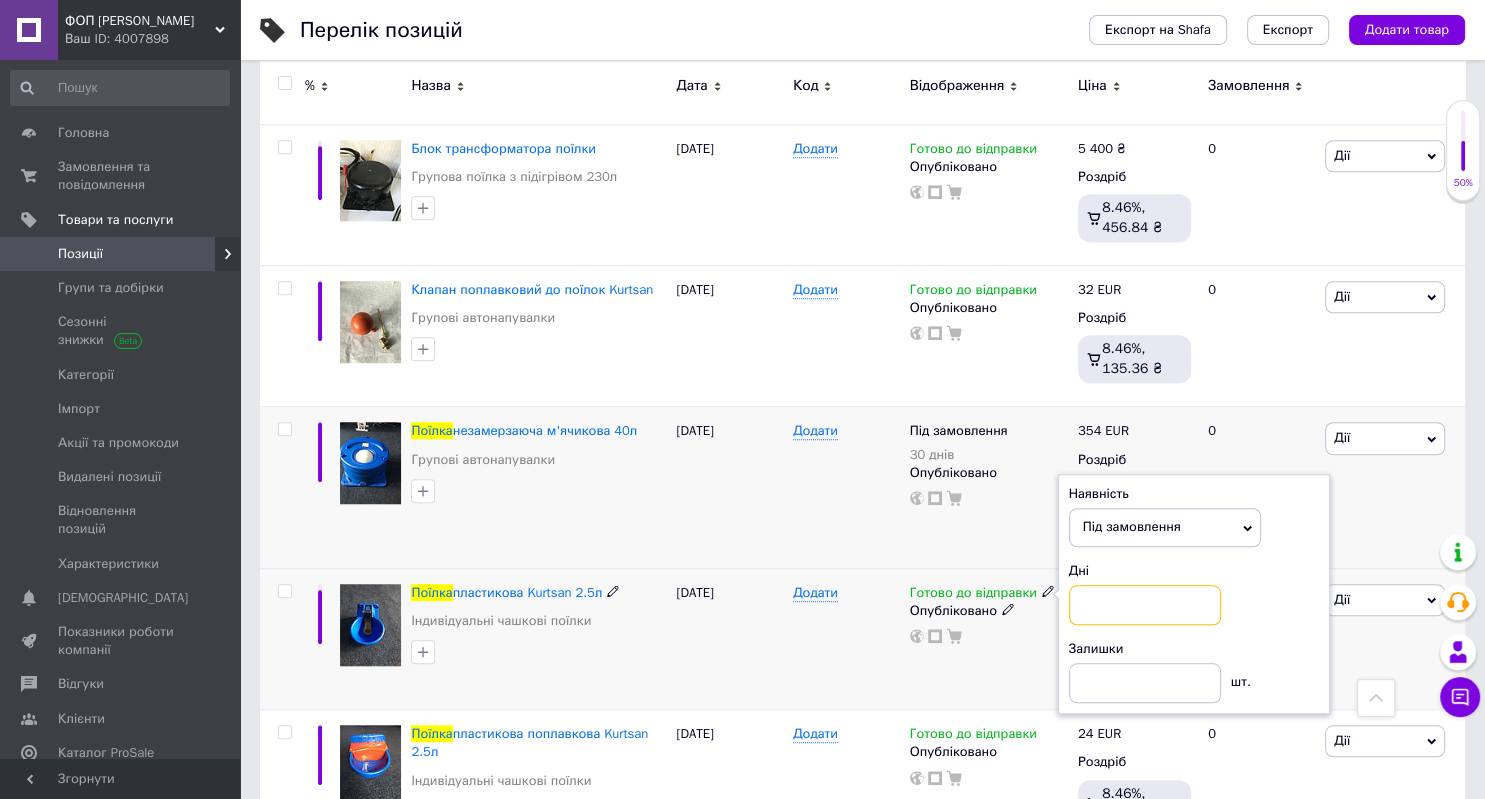 click at bounding box center (1145, 605) 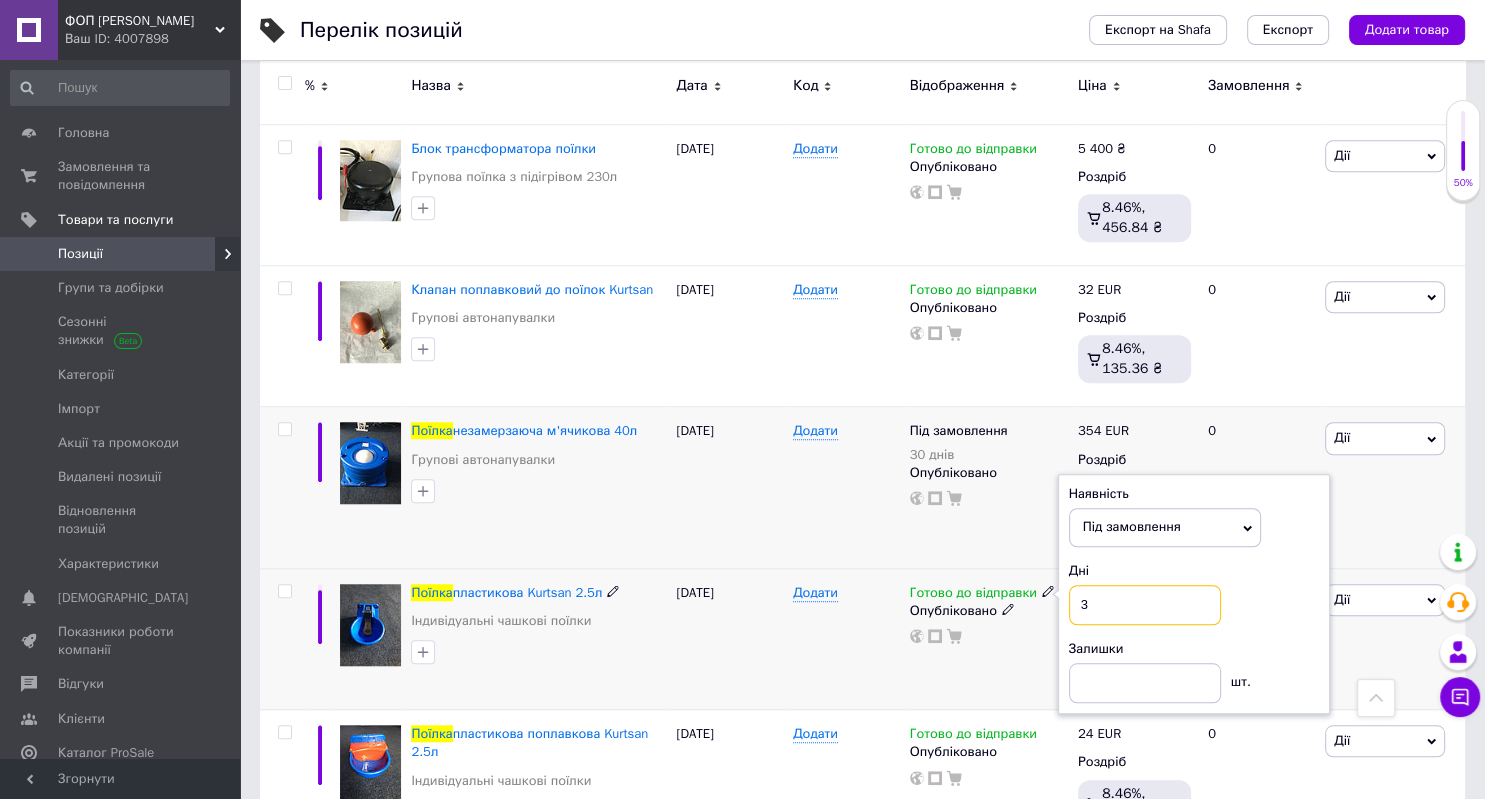 type on "30" 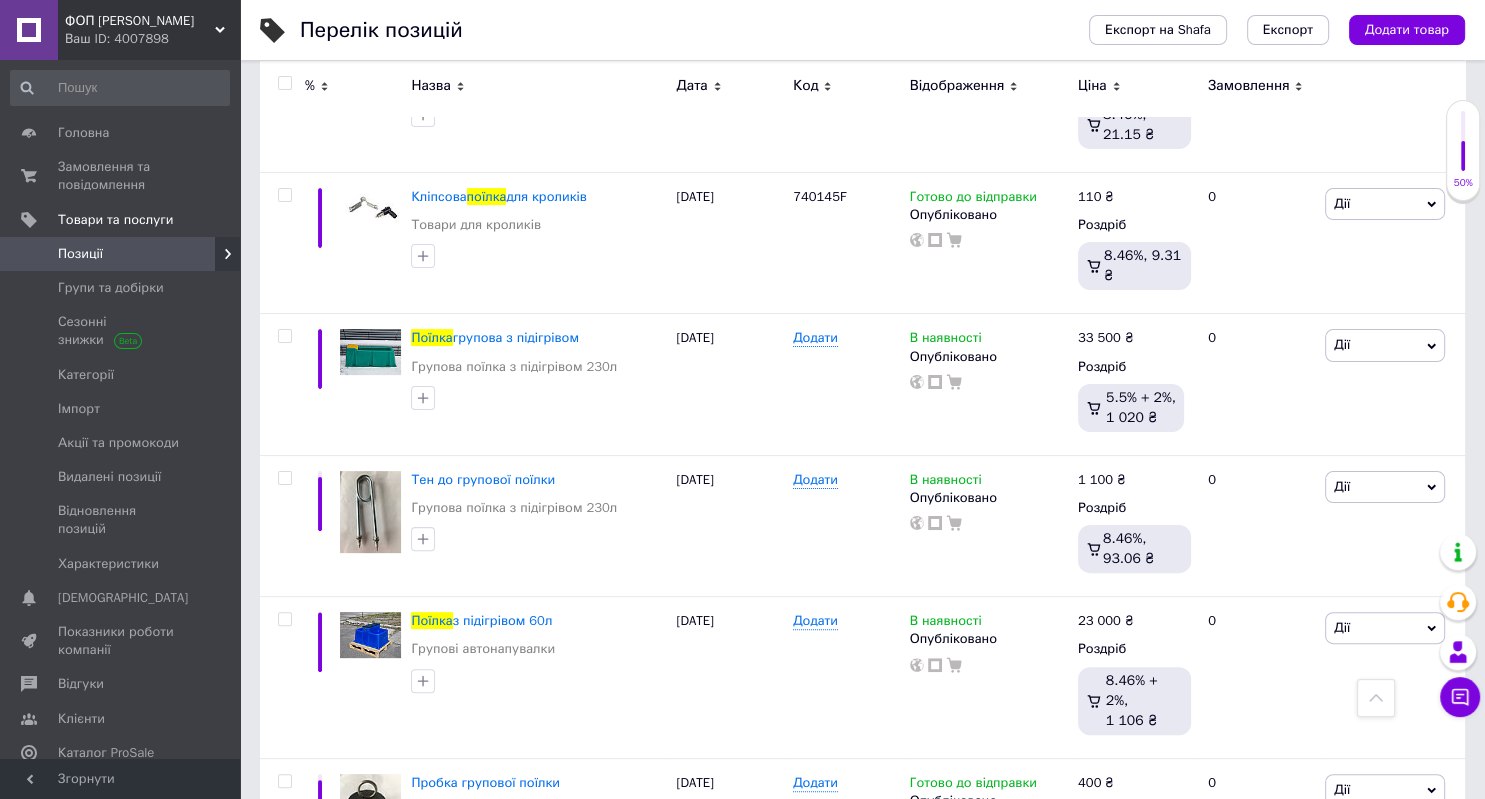 scroll, scrollTop: 0, scrollLeft: 0, axis: both 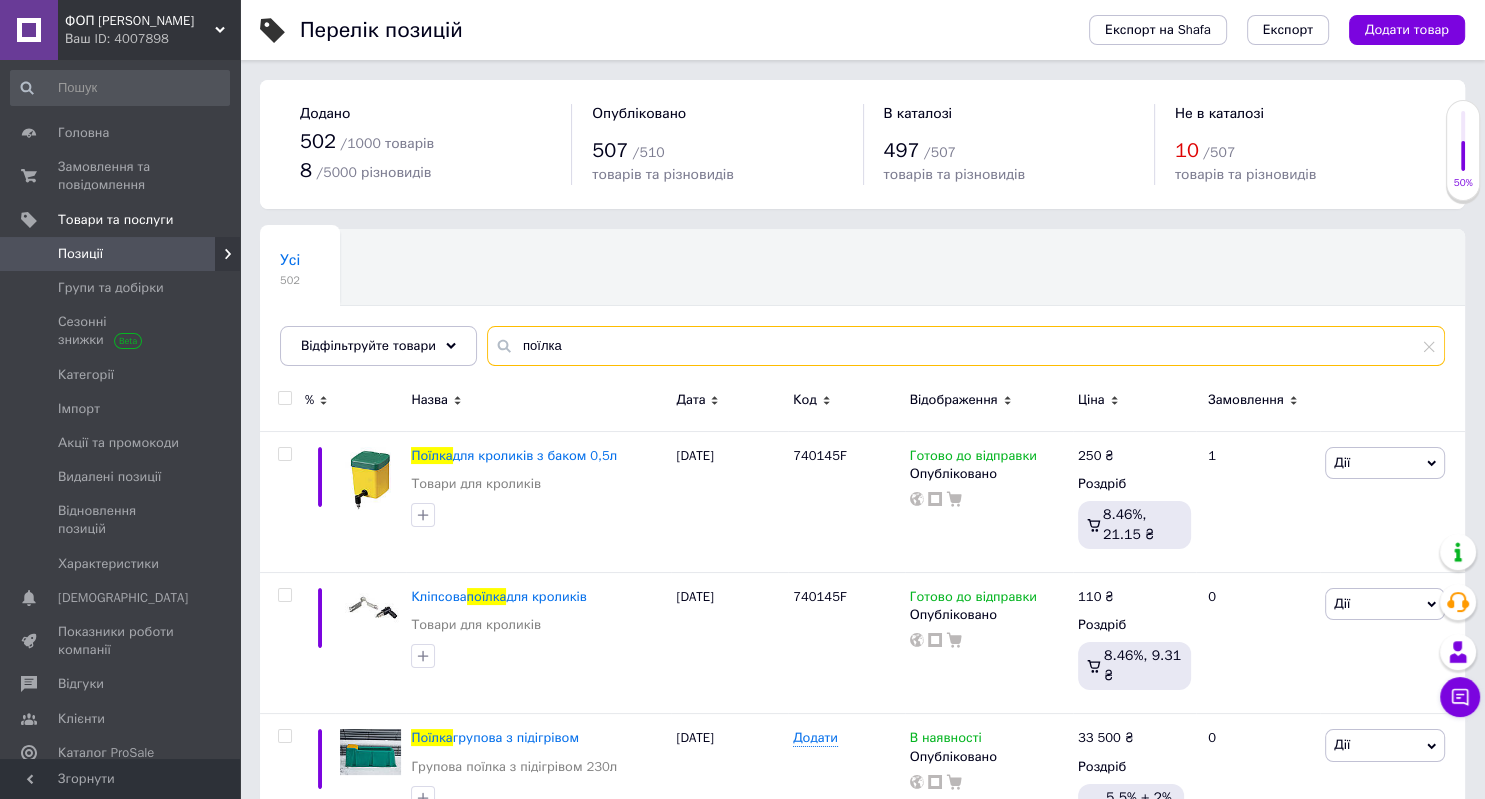 drag, startPoint x: 591, startPoint y: 346, endPoint x: 469, endPoint y: 374, distance: 125.17188 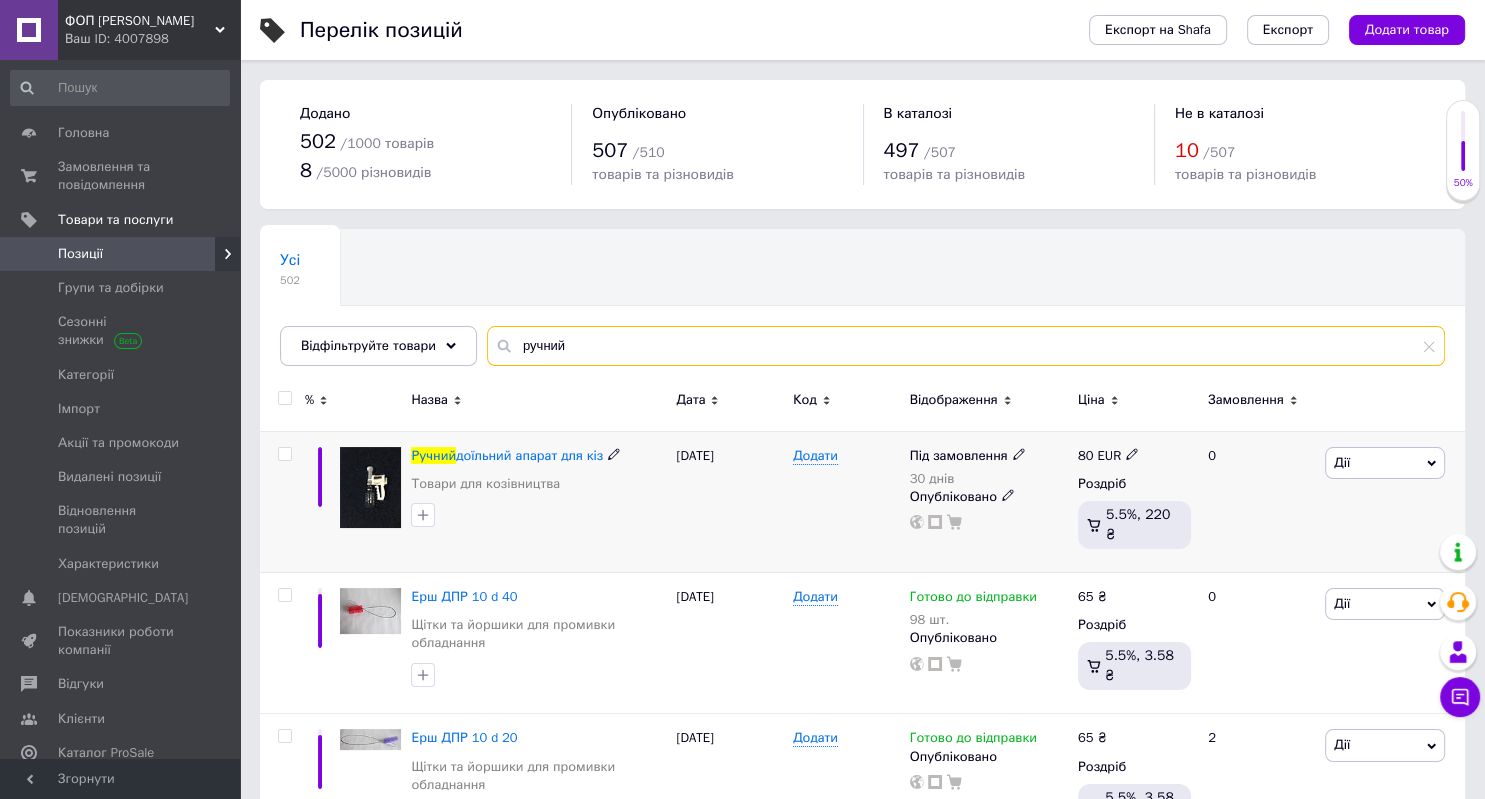 type on "ручний" 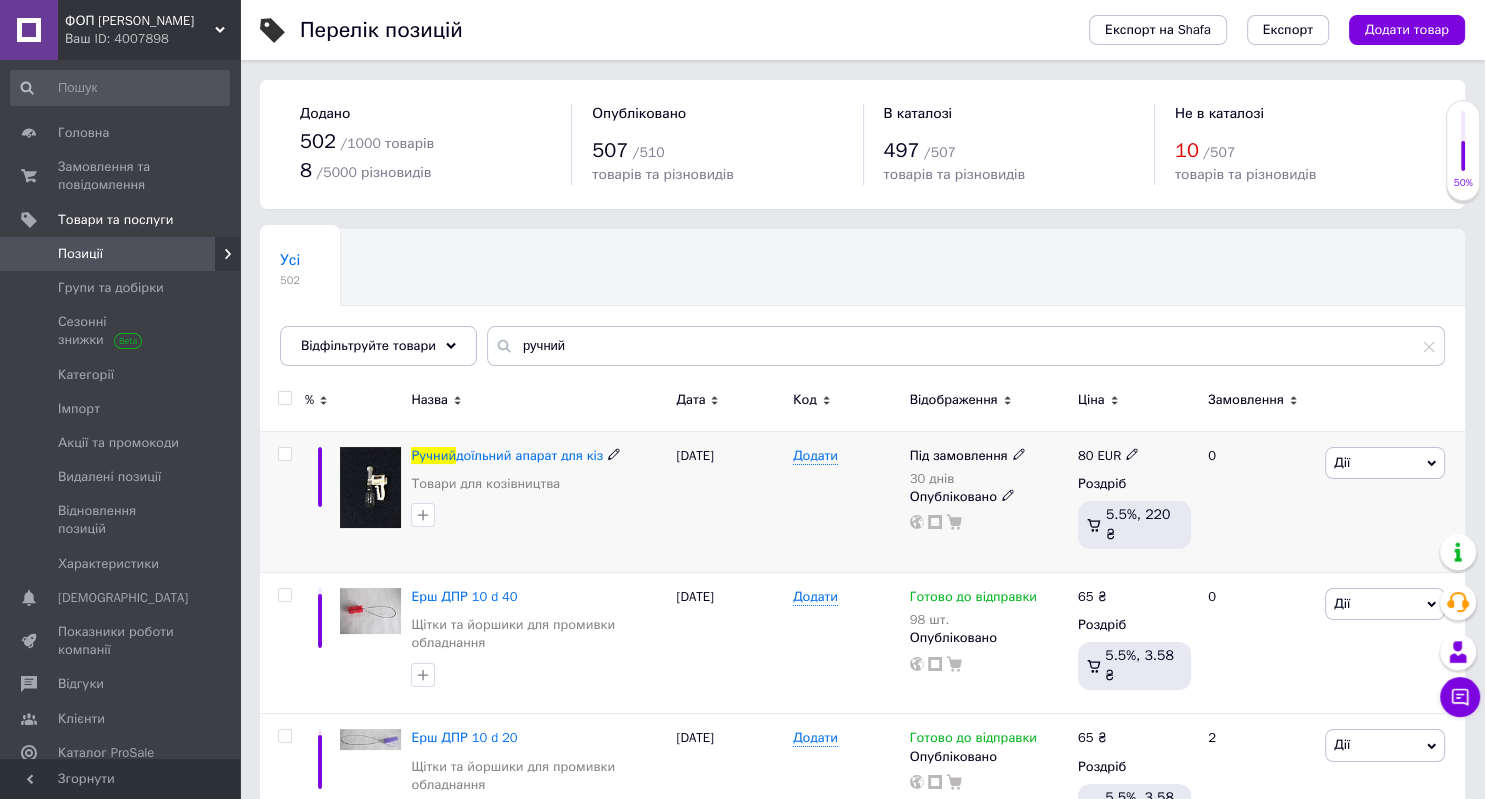 click 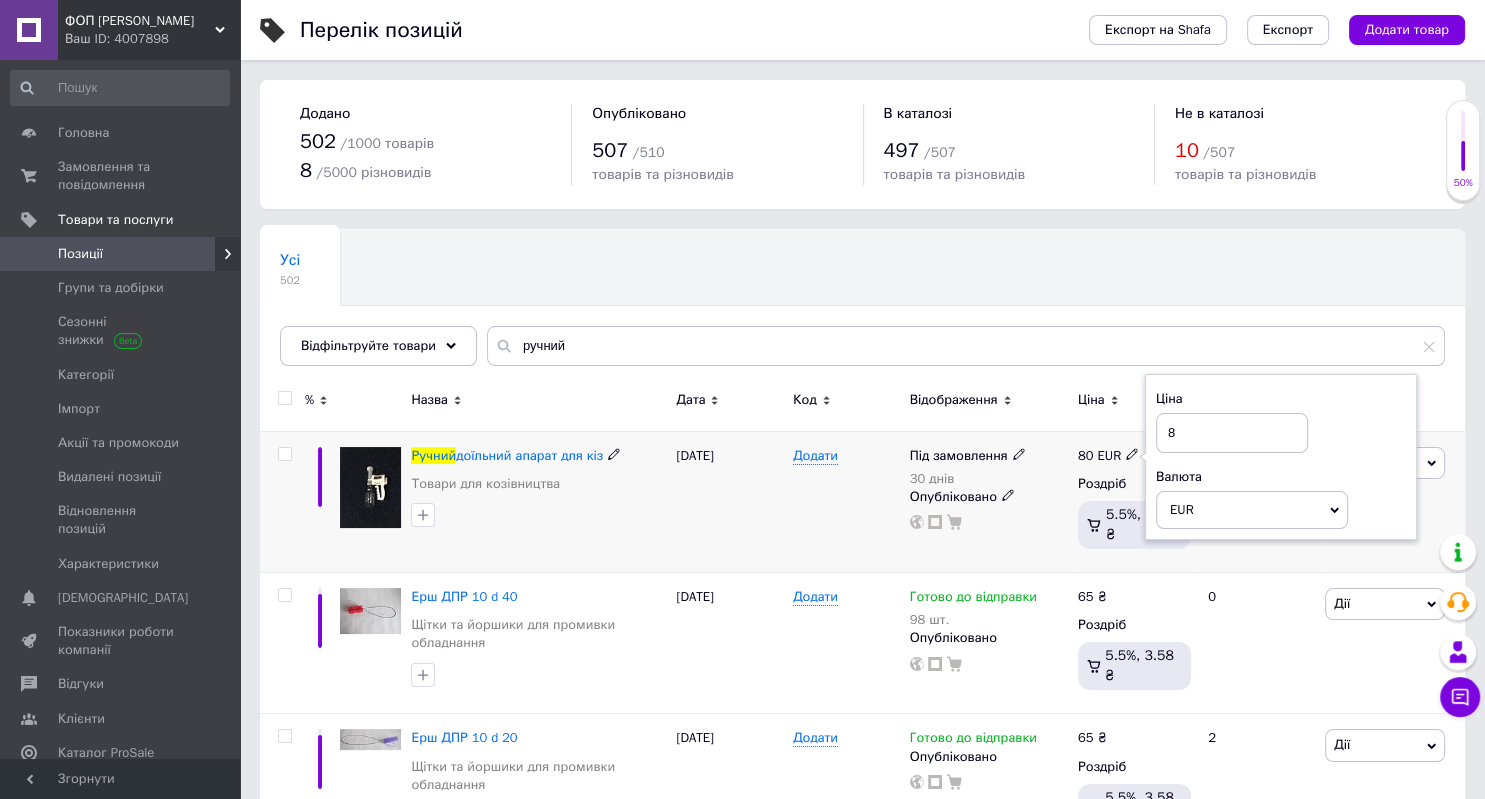 type on "82" 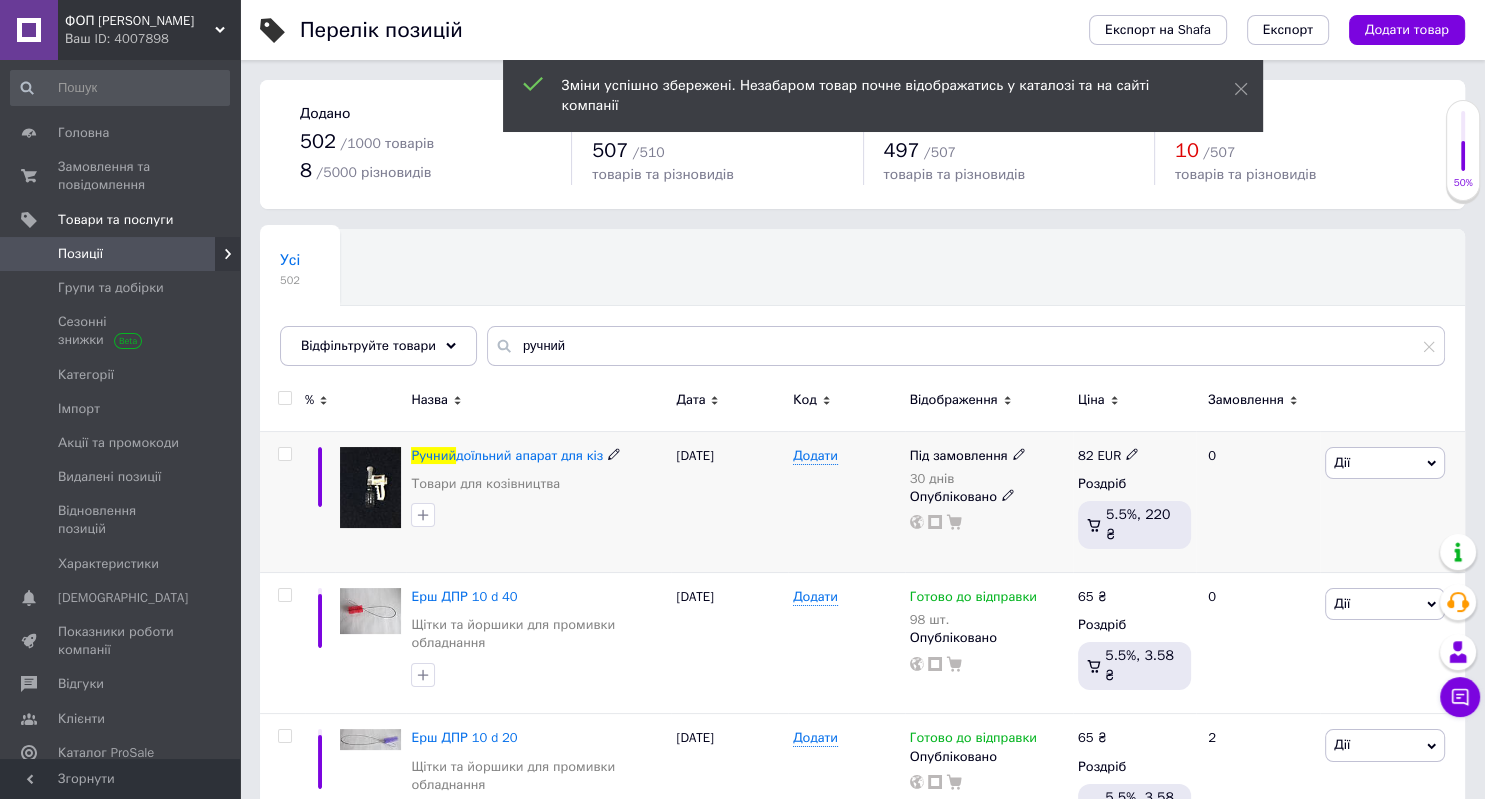 click 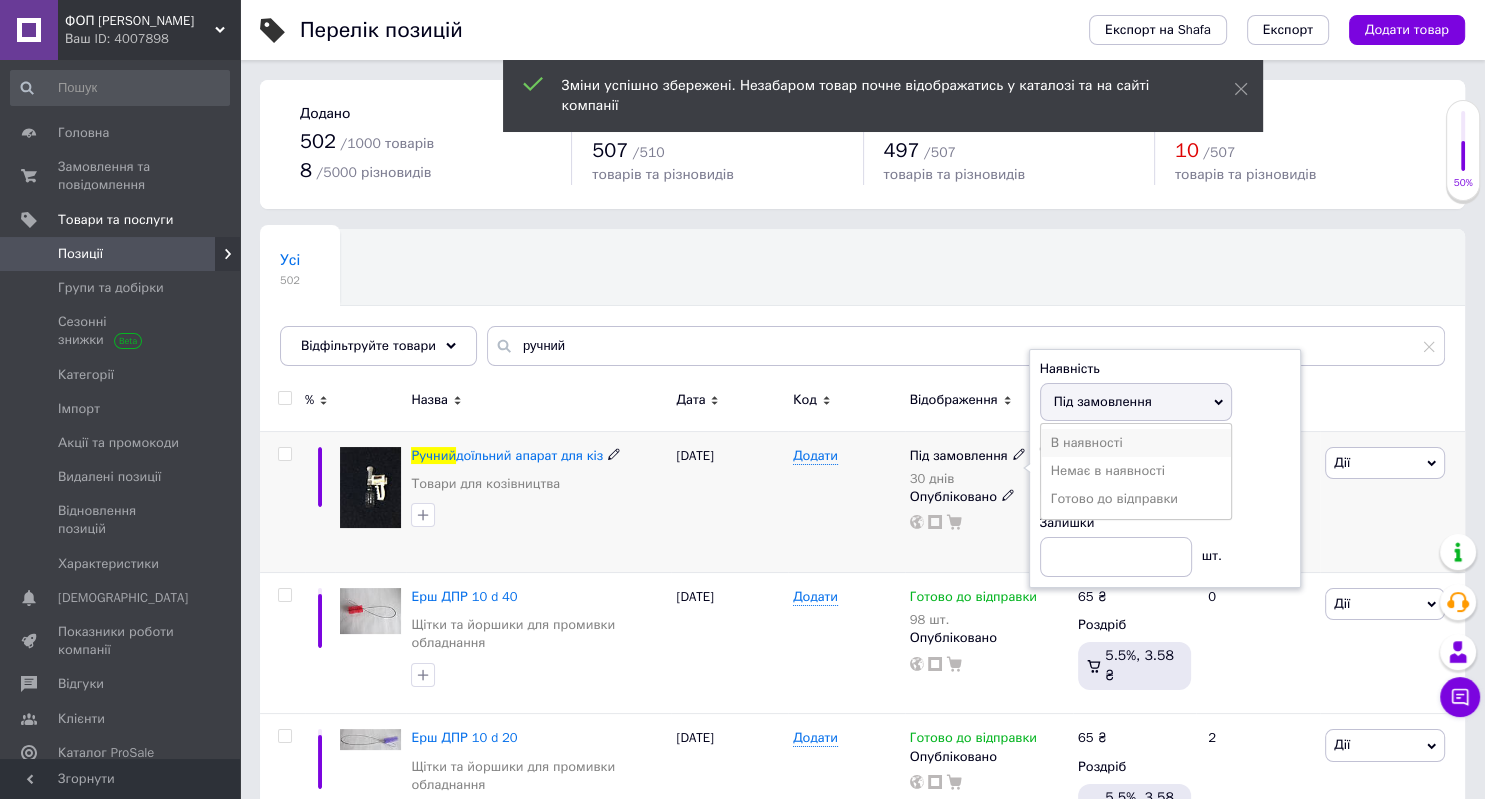 click on "В наявності" at bounding box center [1136, 443] 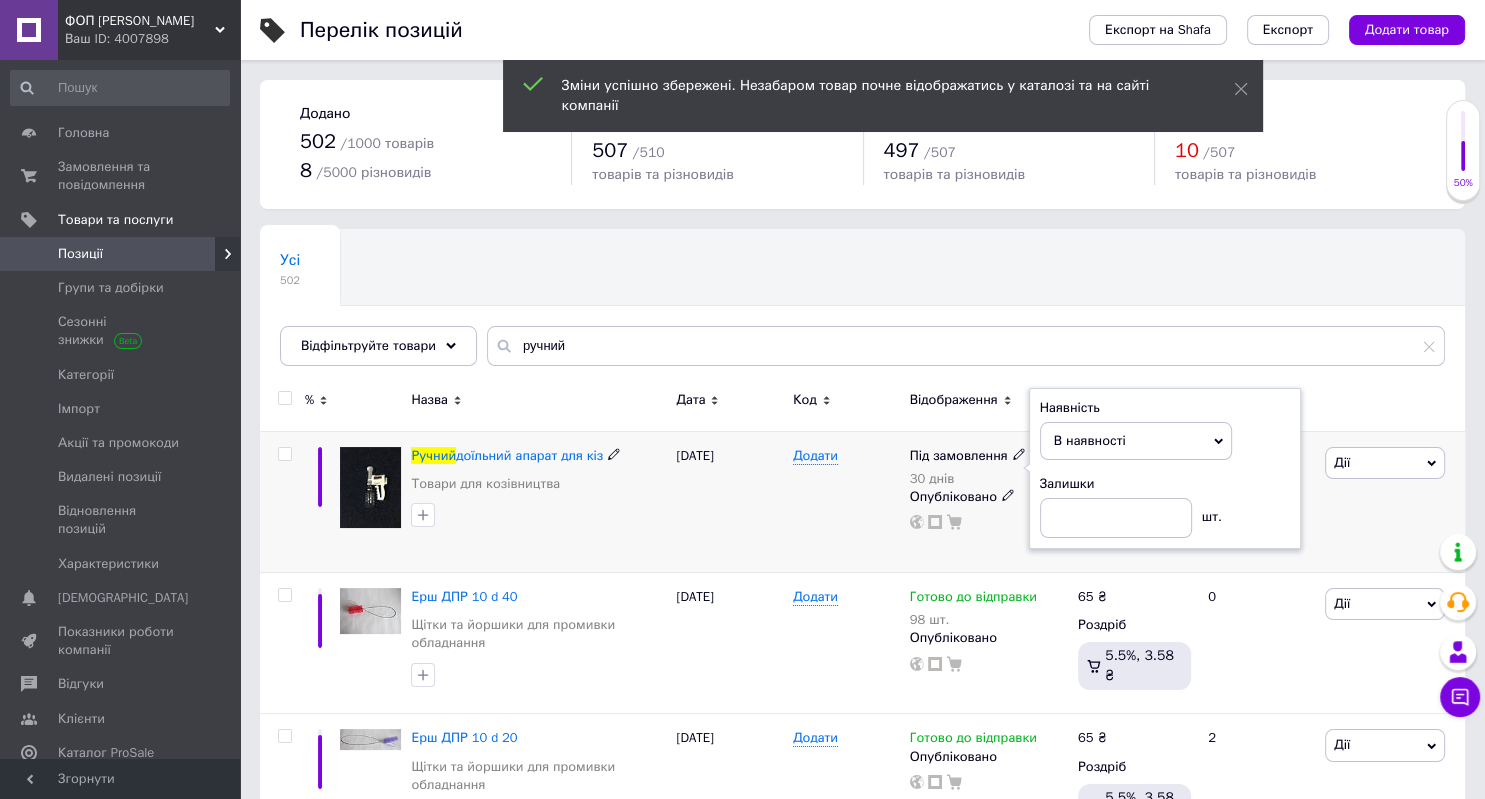 click on "Додати" at bounding box center [846, 501] 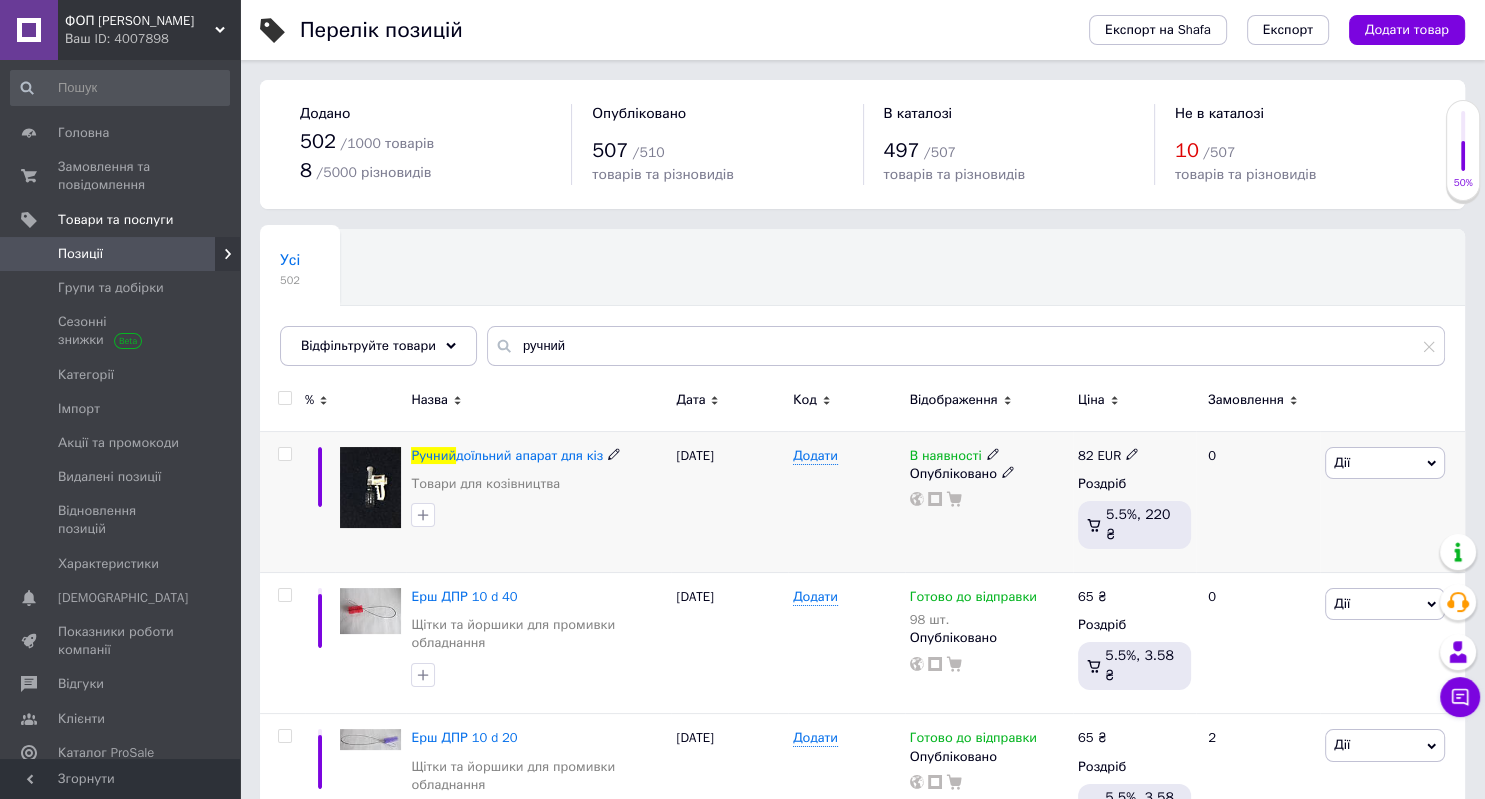 scroll, scrollTop: 50, scrollLeft: 0, axis: vertical 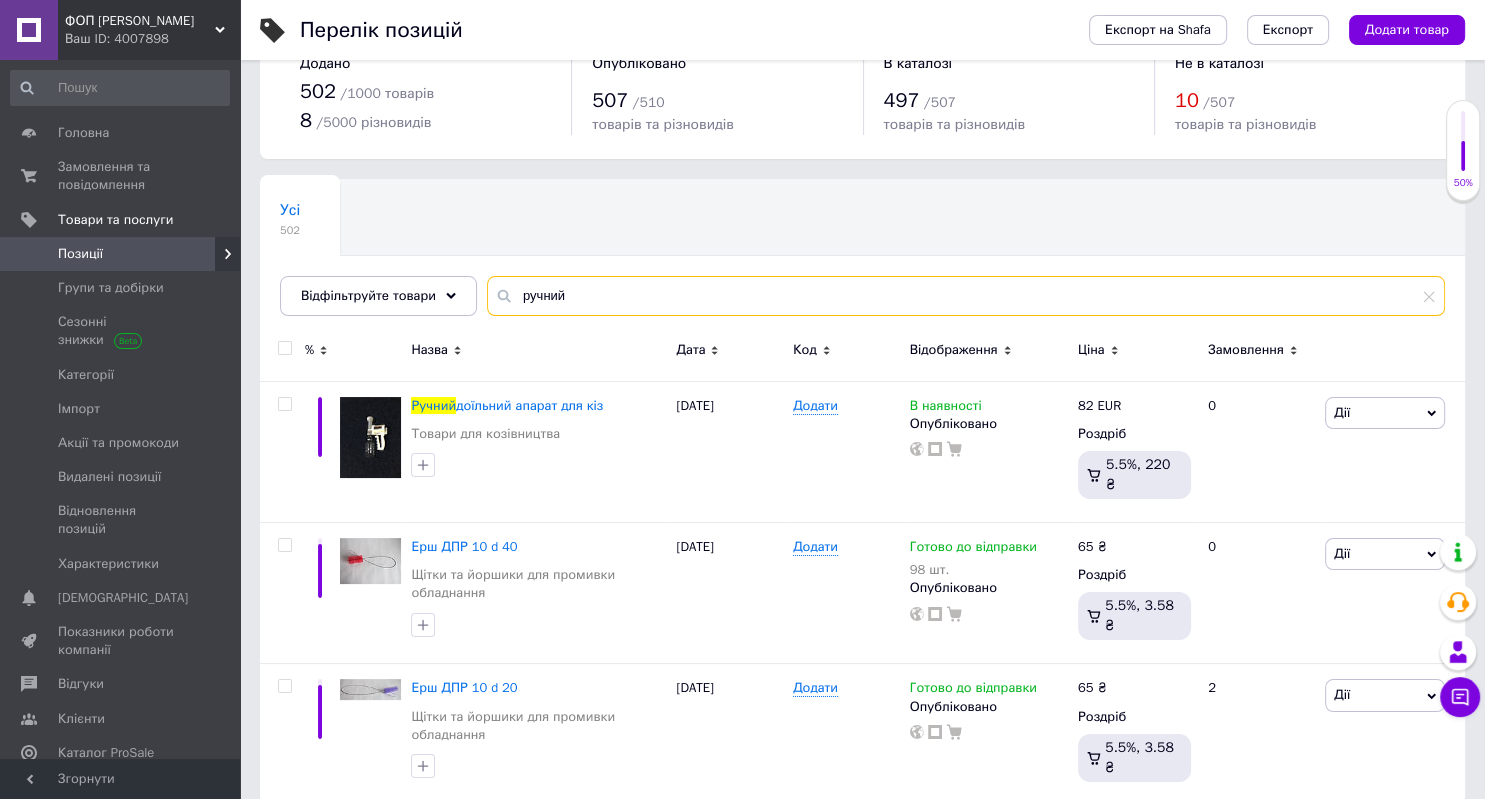 drag, startPoint x: 613, startPoint y: 299, endPoint x: 469, endPoint y: 300, distance: 144.00348 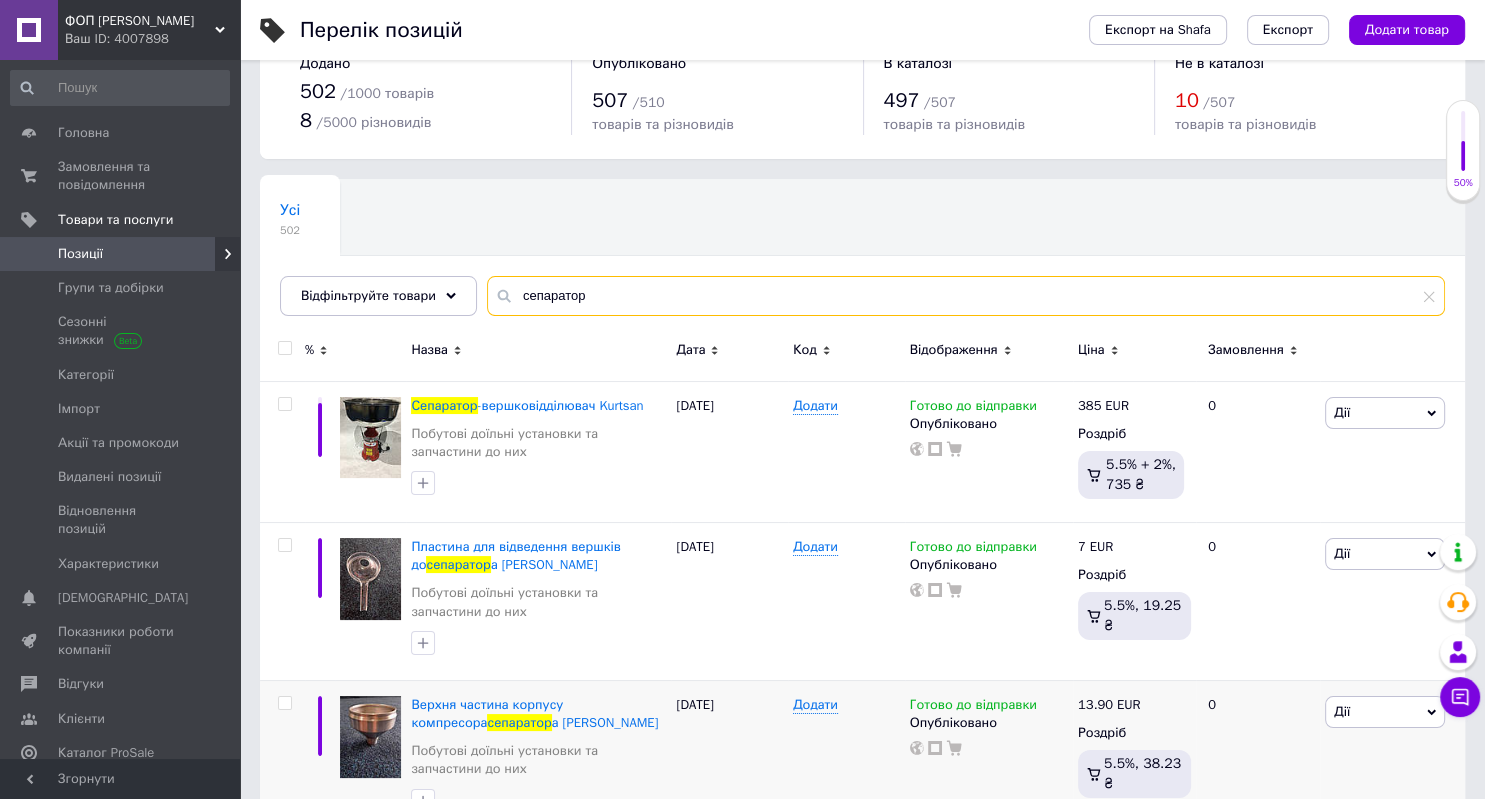 type on "сепаратор" 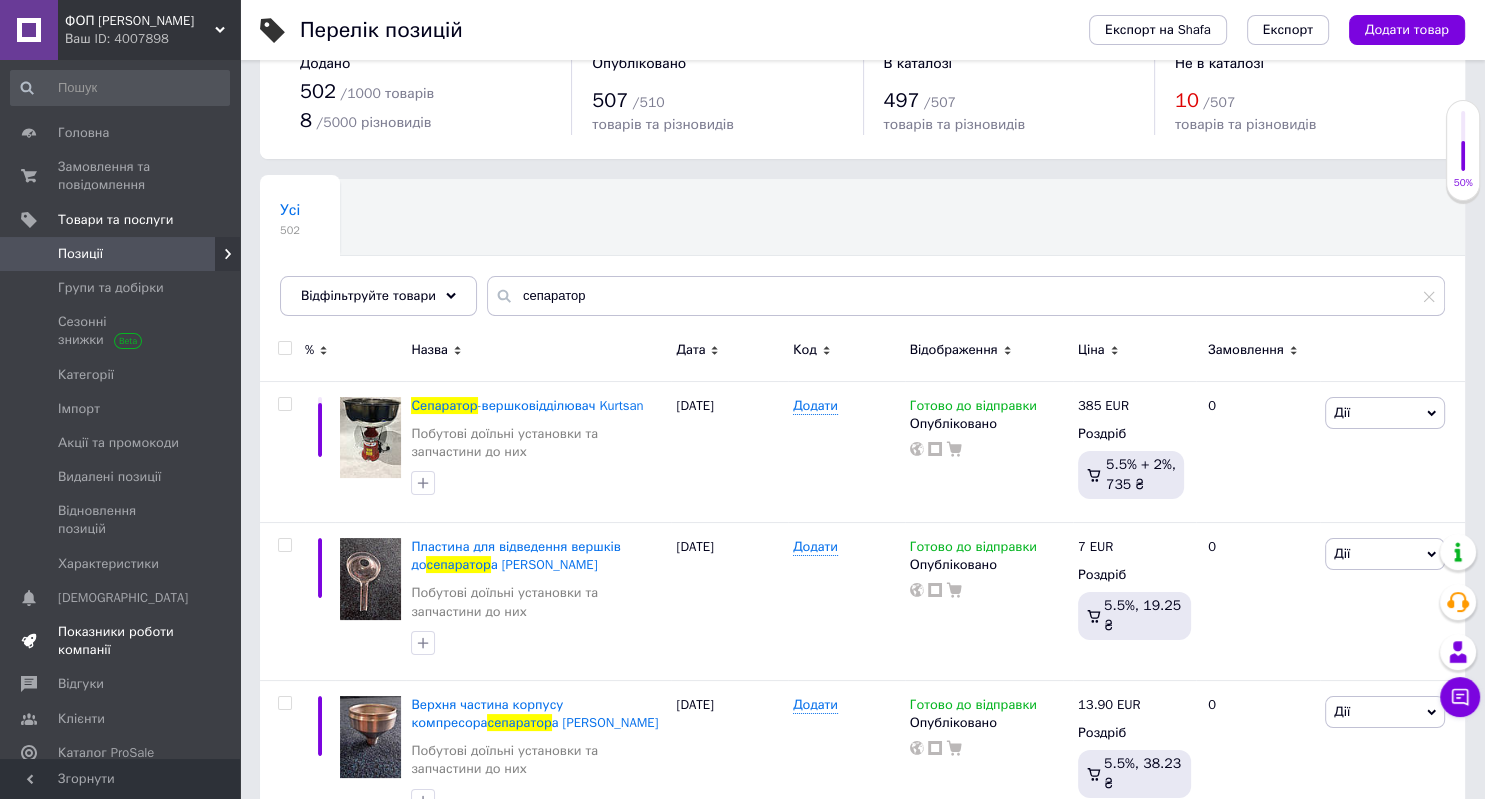 click on "Показники роботи компанії" at bounding box center [121, 641] 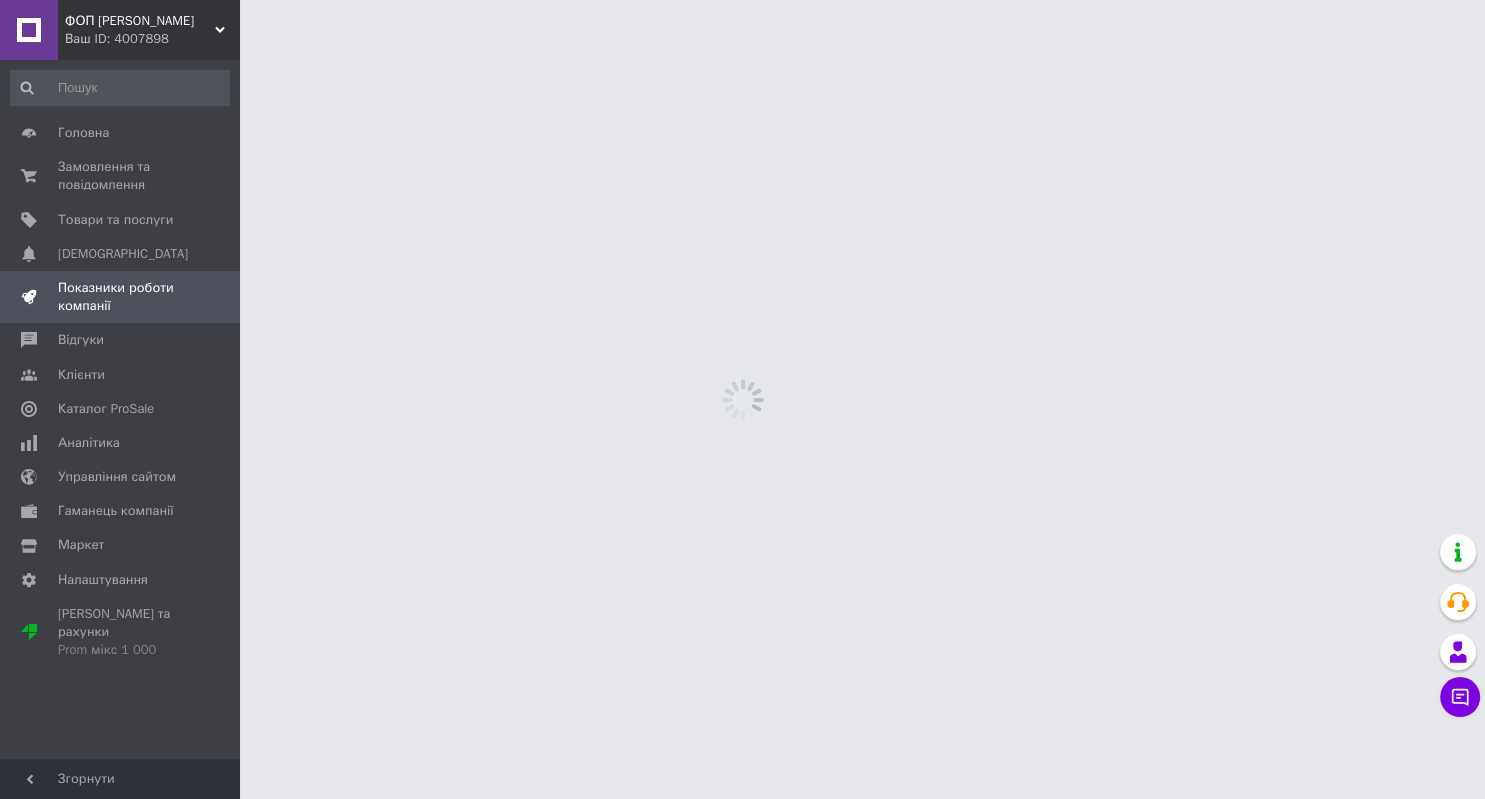 scroll, scrollTop: 0, scrollLeft: 0, axis: both 